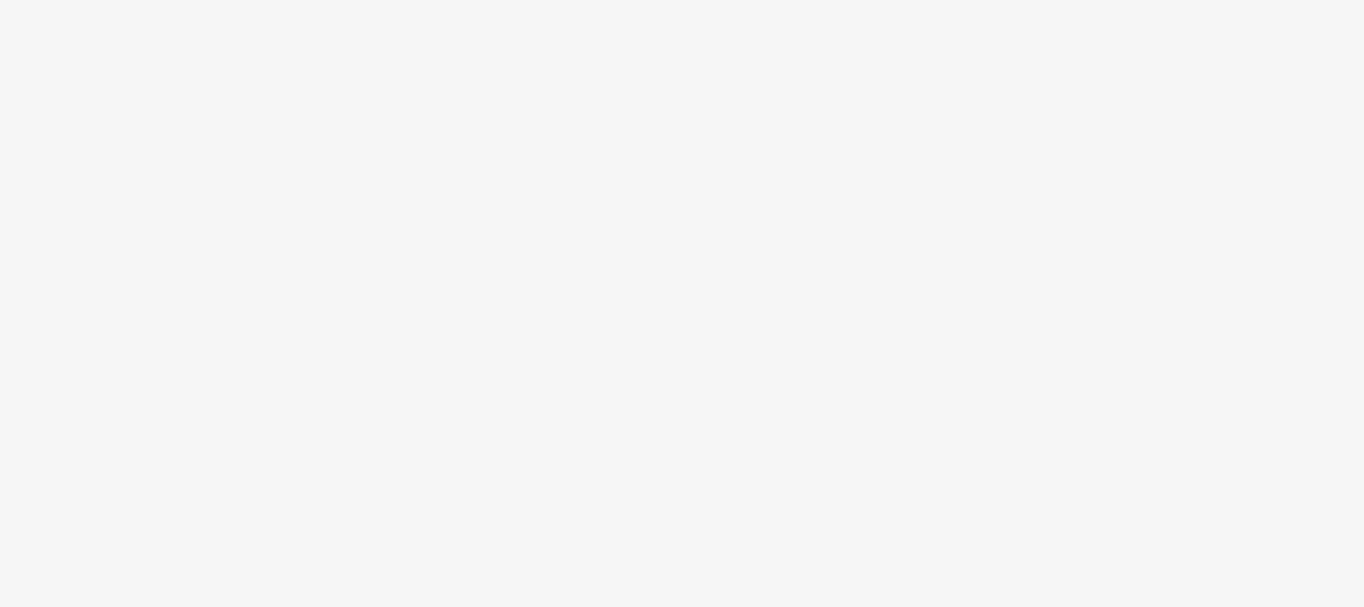 scroll, scrollTop: 0, scrollLeft: 0, axis: both 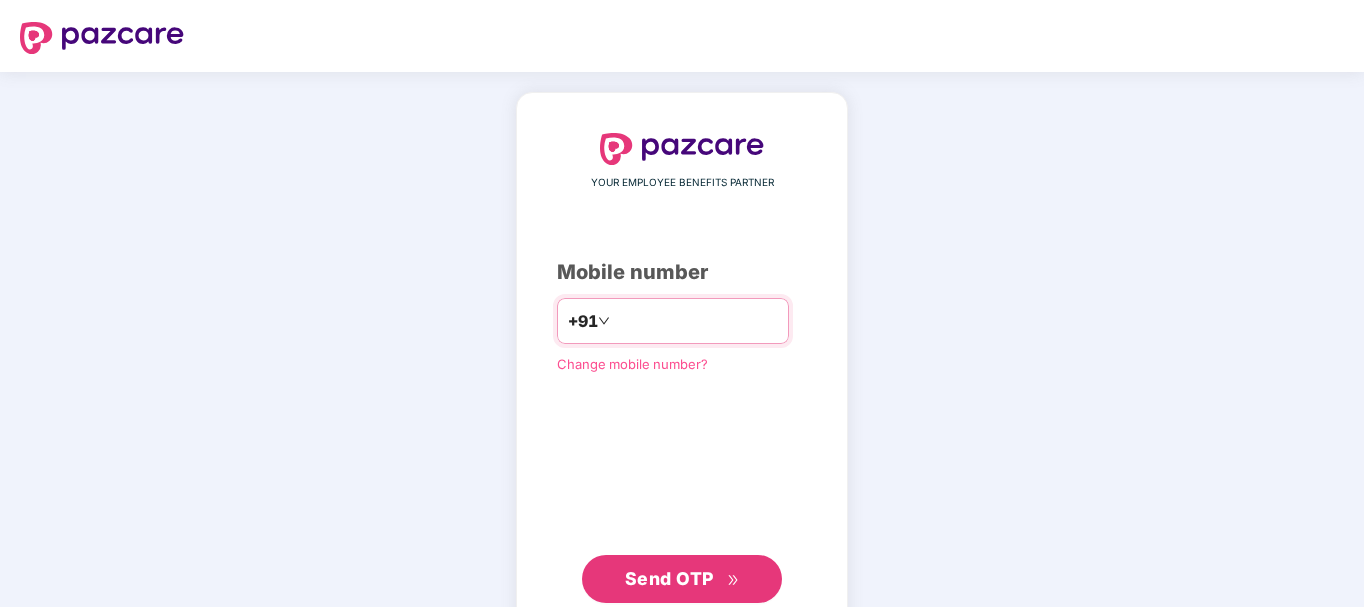 type on "**********" 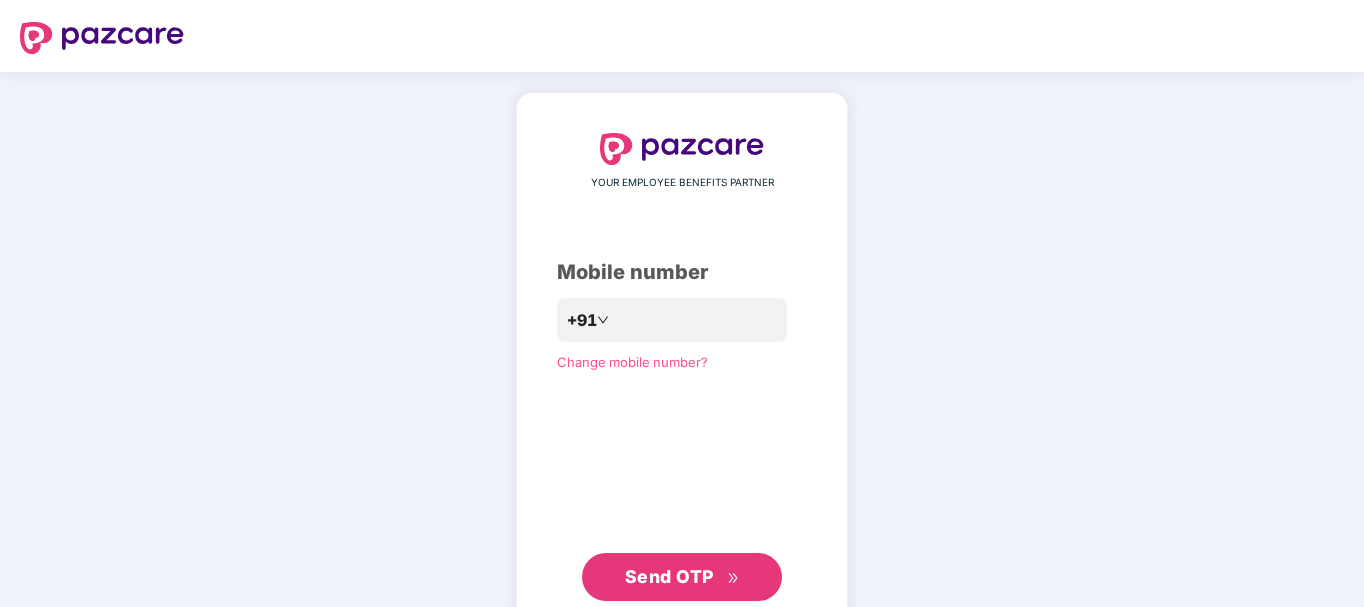 click on "Send OTP" at bounding box center (669, 576) 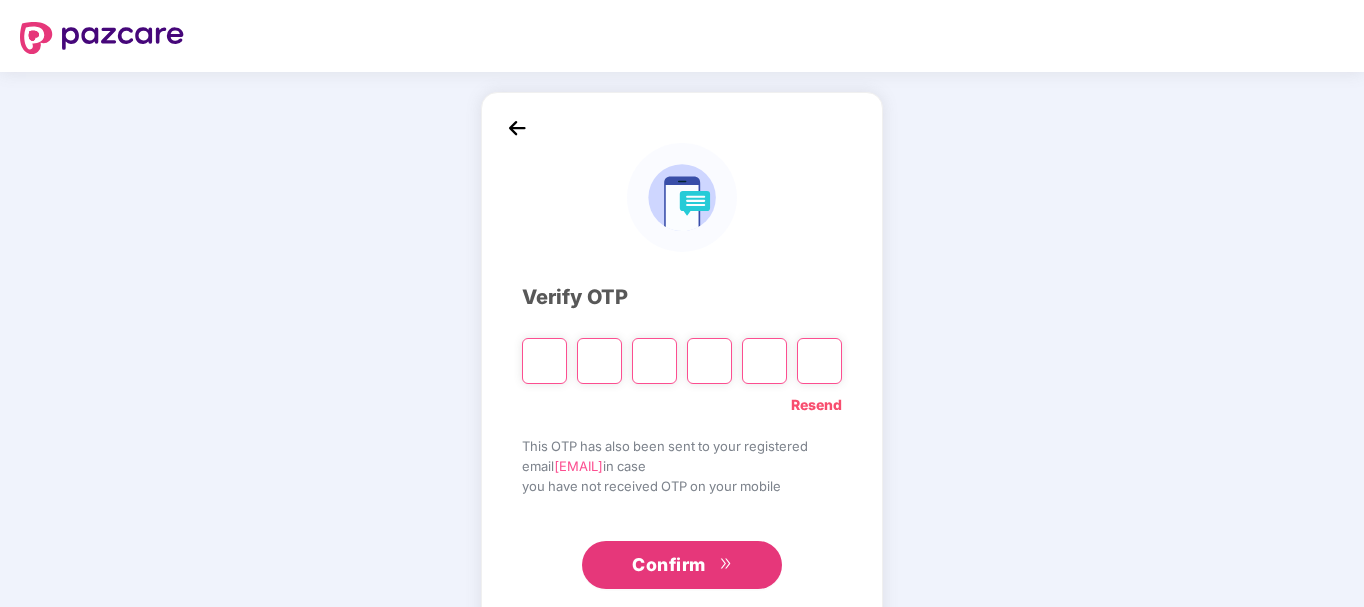 type on "*" 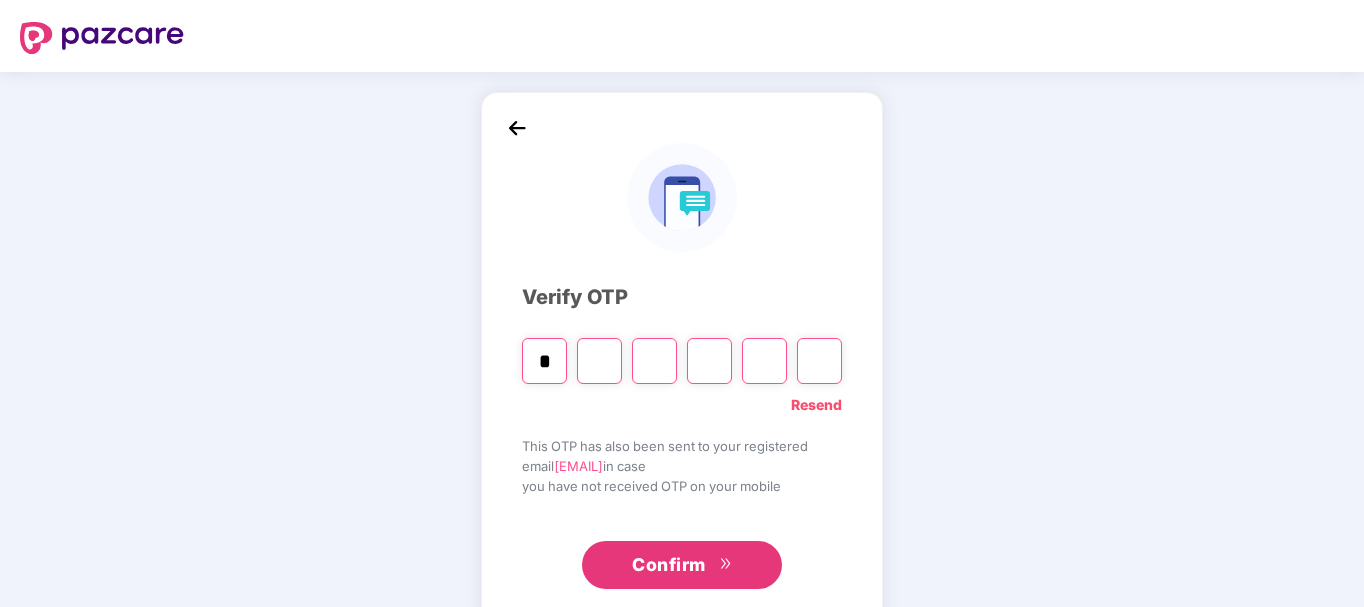 type on "*" 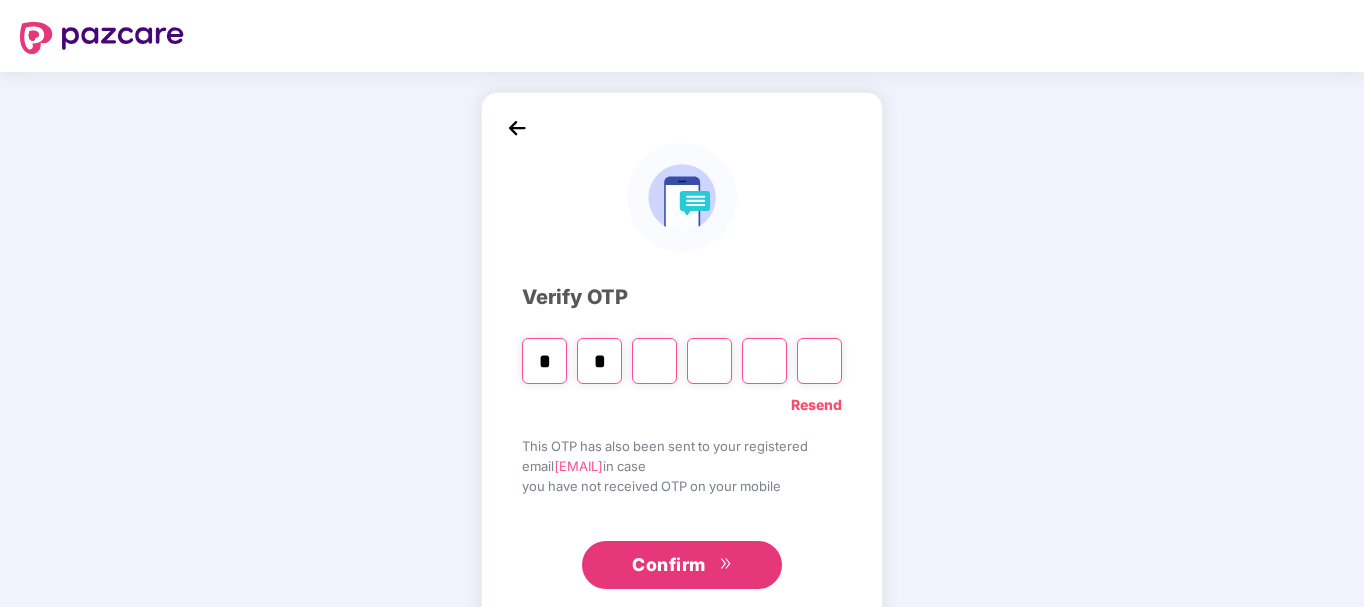 type on "*" 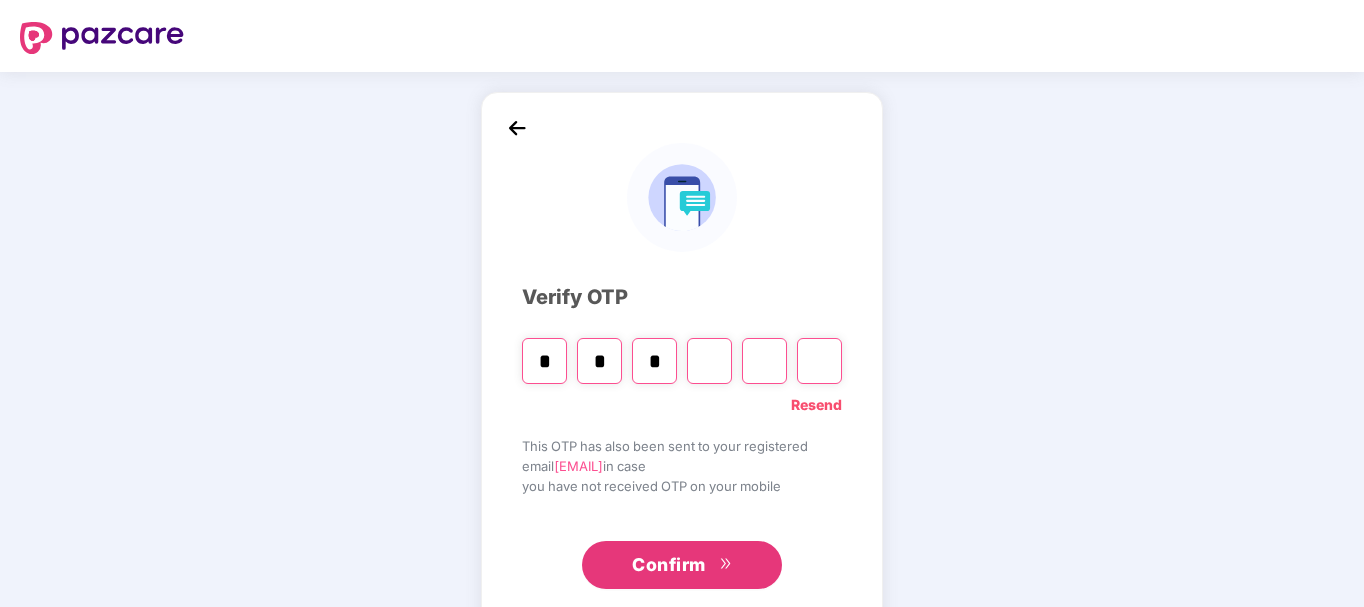 type on "*" 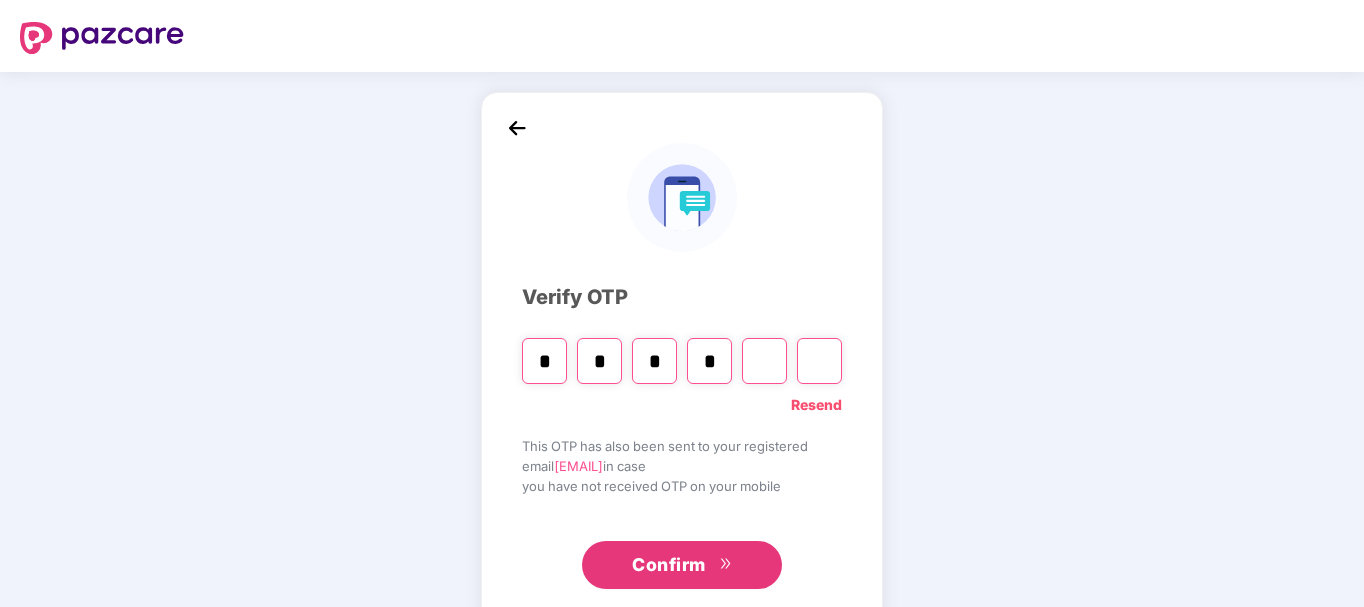 type on "*" 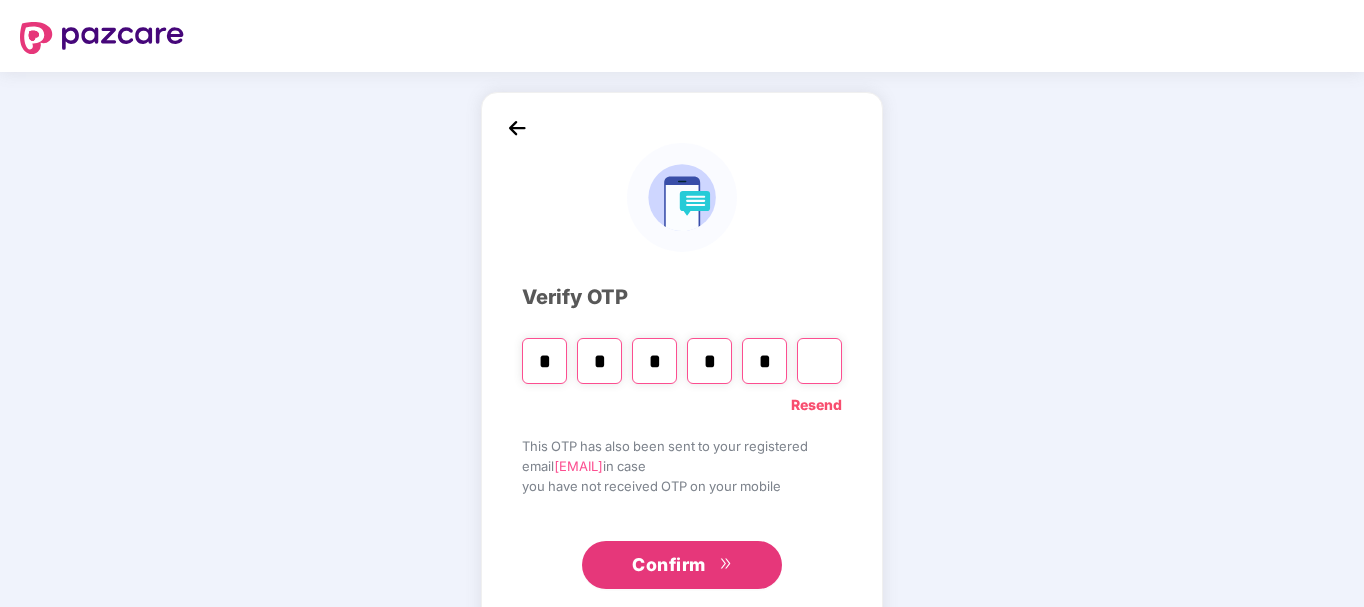 type on "*" 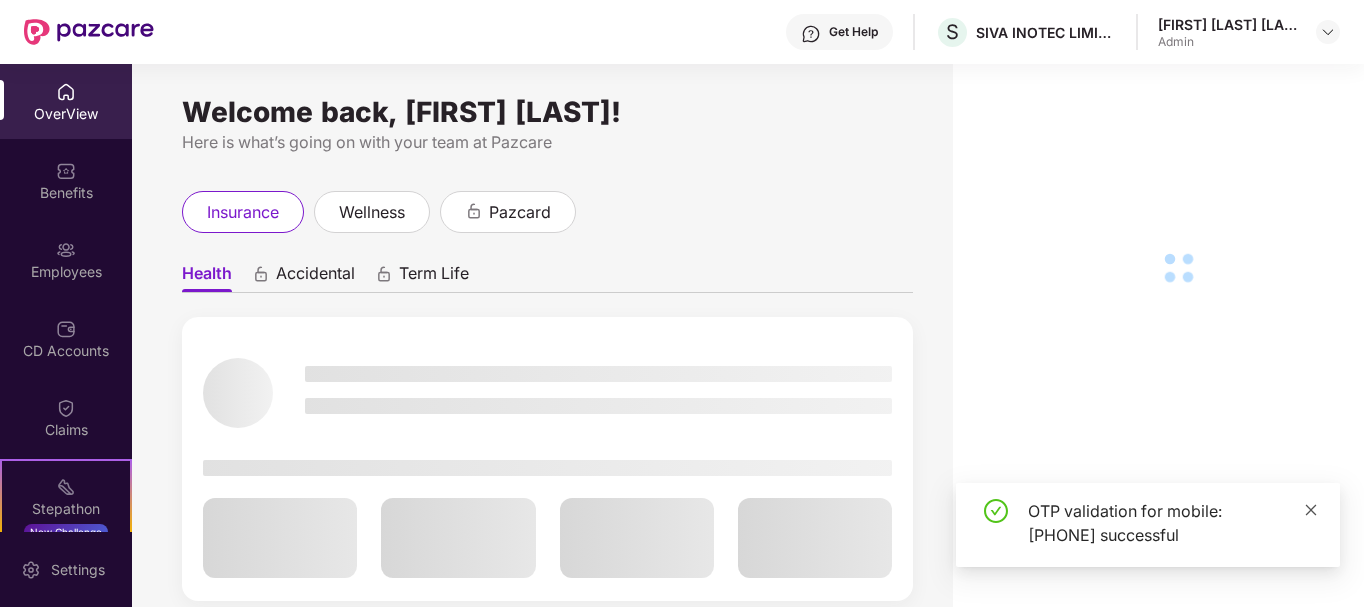 click 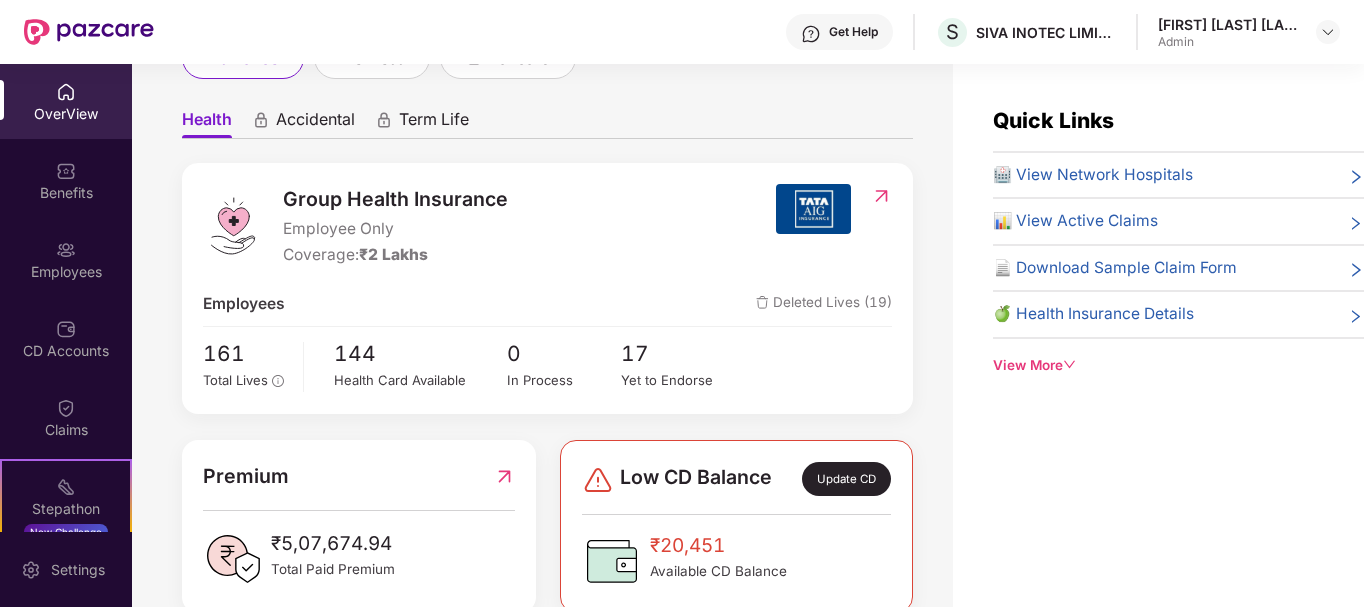 scroll, scrollTop: 200, scrollLeft: 0, axis: vertical 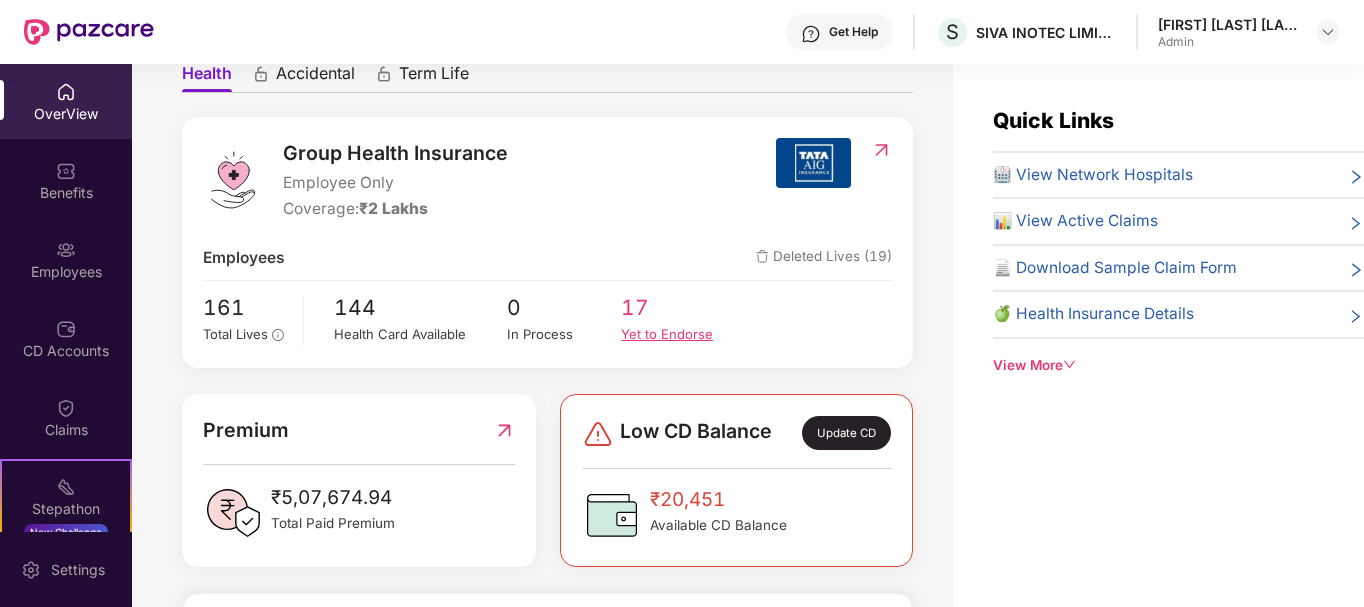 click on "Yet to Endorse" at bounding box center [678, 334] 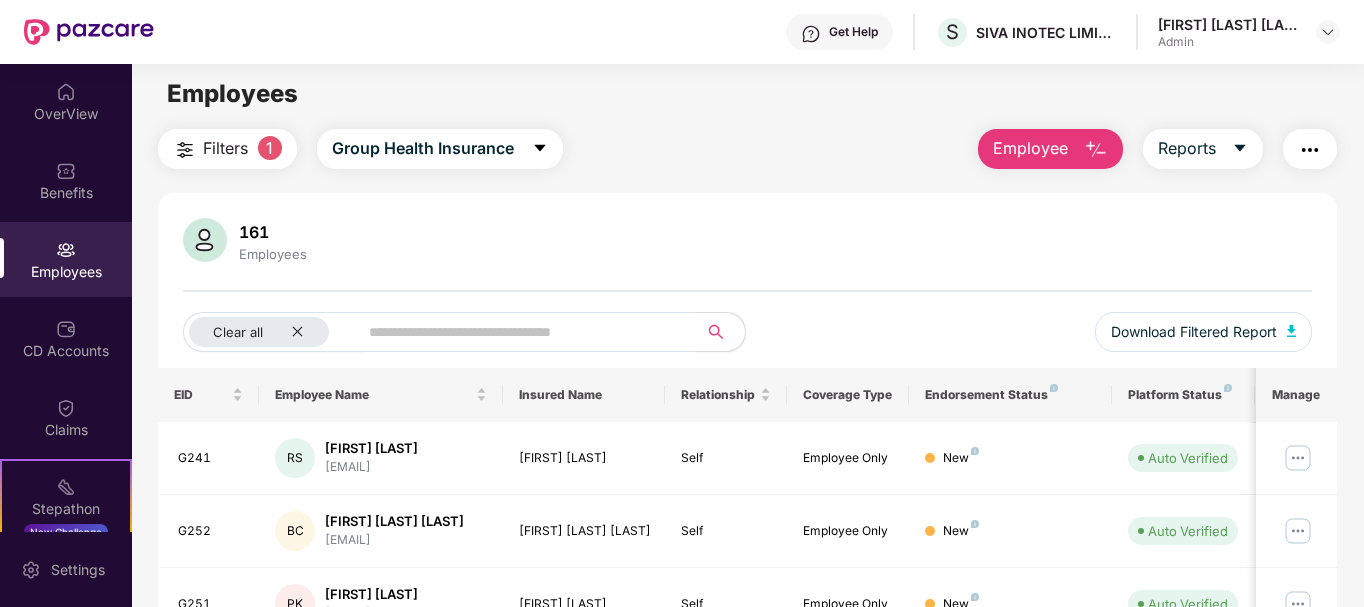 scroll, scrollTop: 0, scrollLeft: 0, axis: both 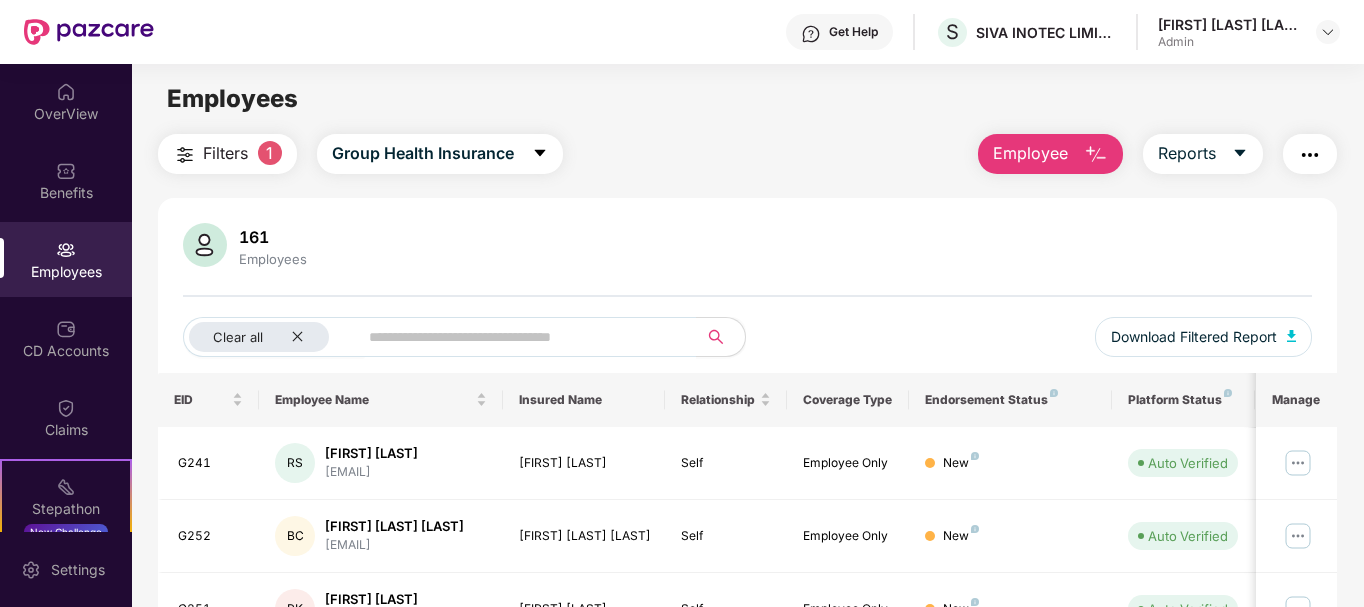 click on "Employee" at bounding box center (1030, 153) 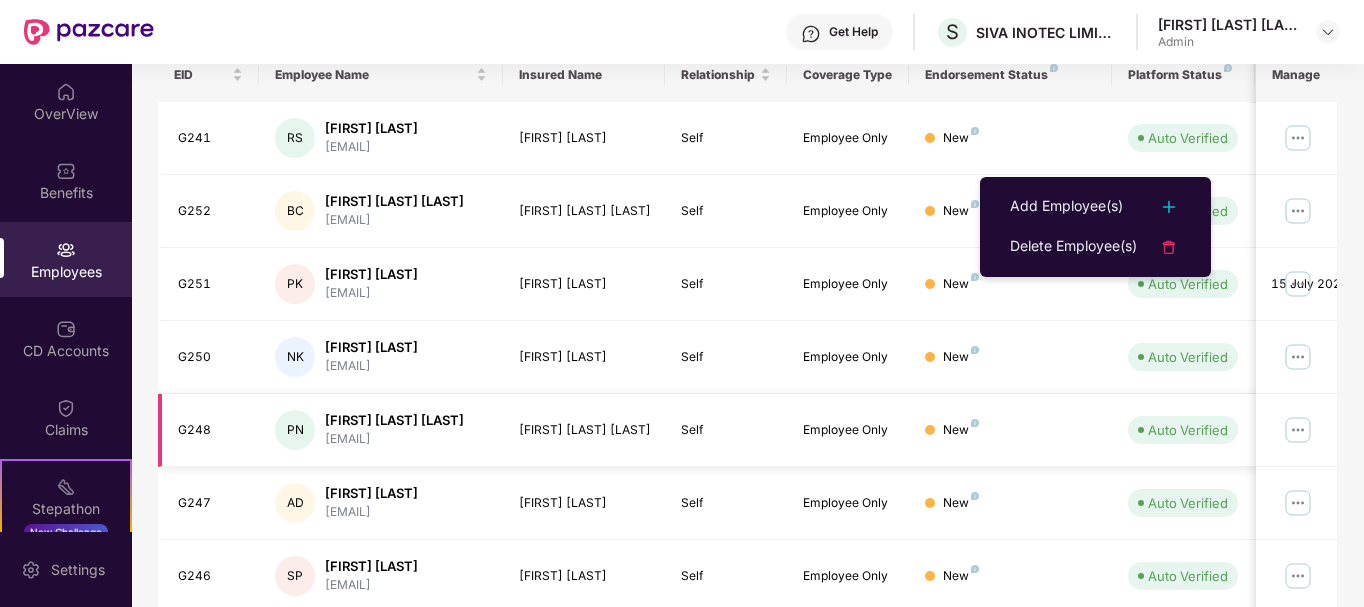 scroll, scrollTop: 600, scrollLeft: 0, axis: vertical 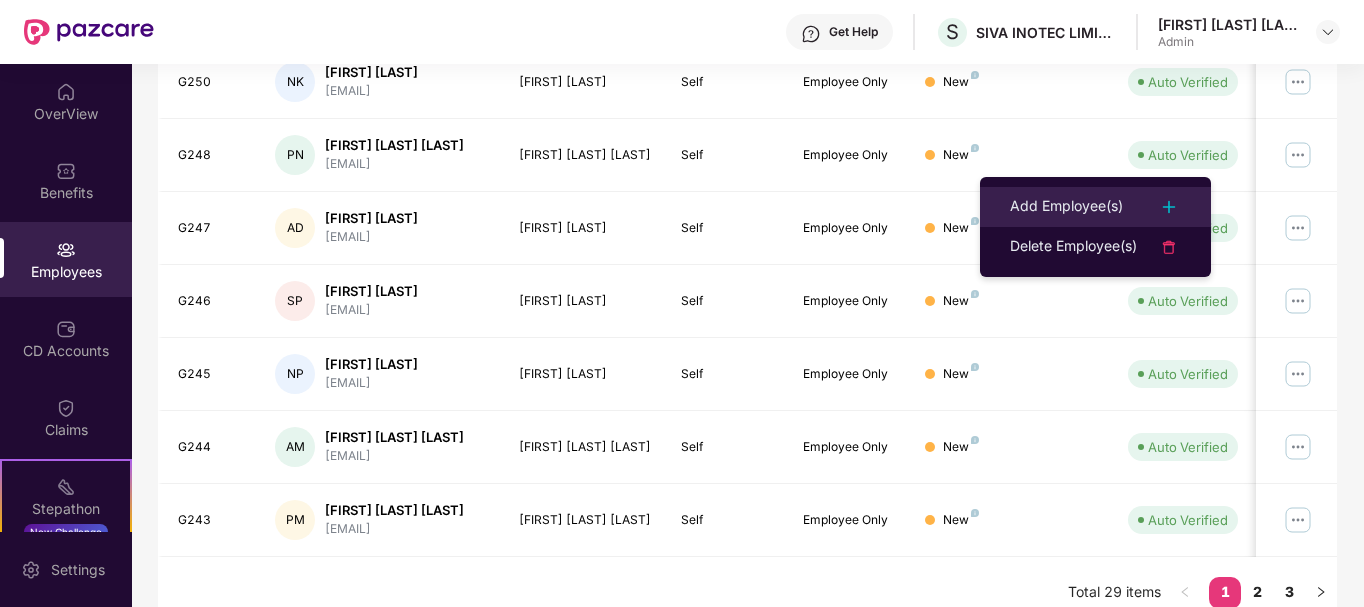 click on "Add Employee(s)" at bounding box center (1066, 207) 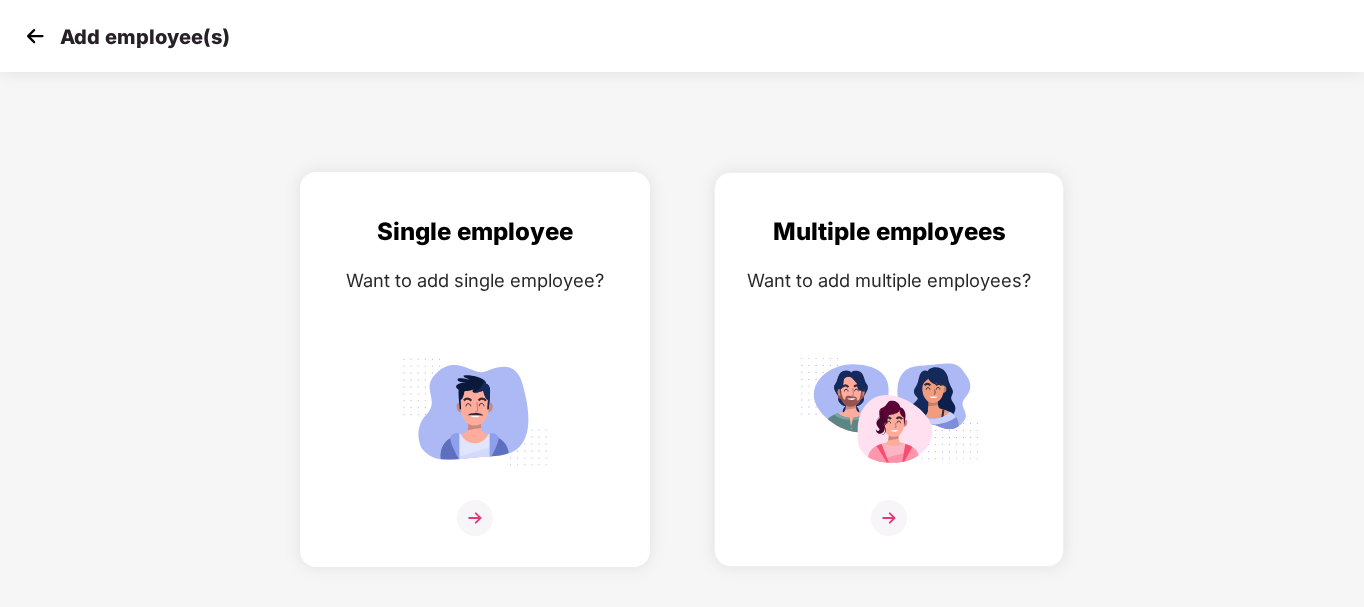 click at bounding box center (475, 411) 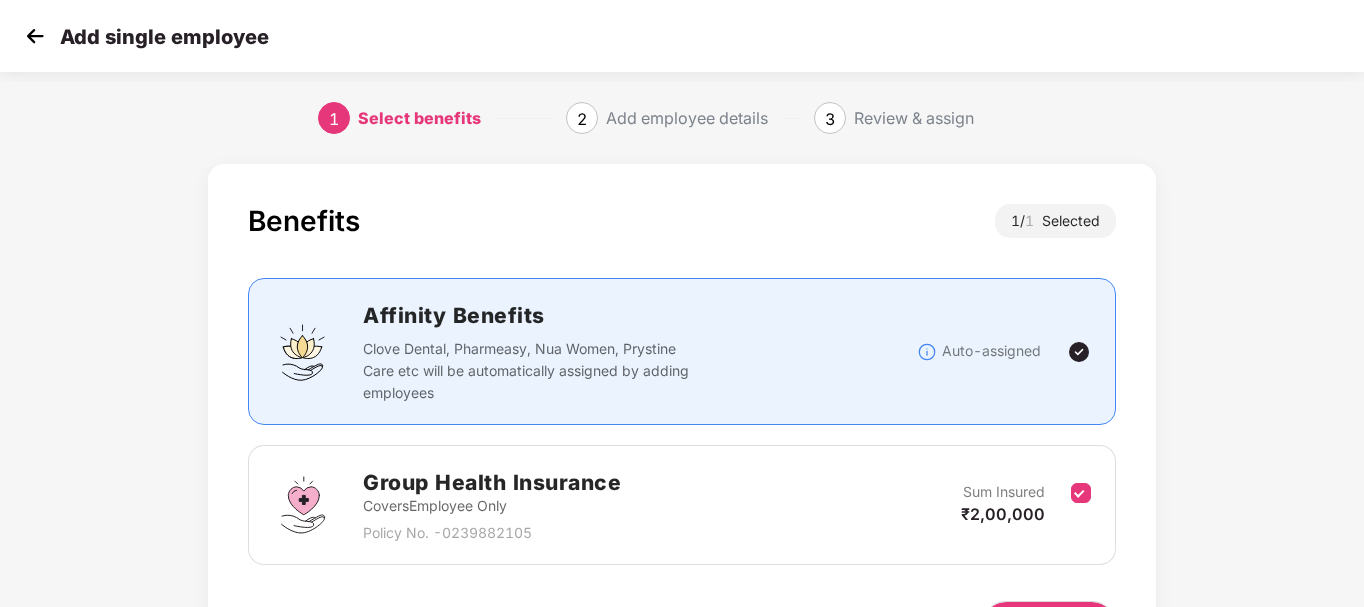 click on "Affinity Benefits" at bounding box center (639, 315) 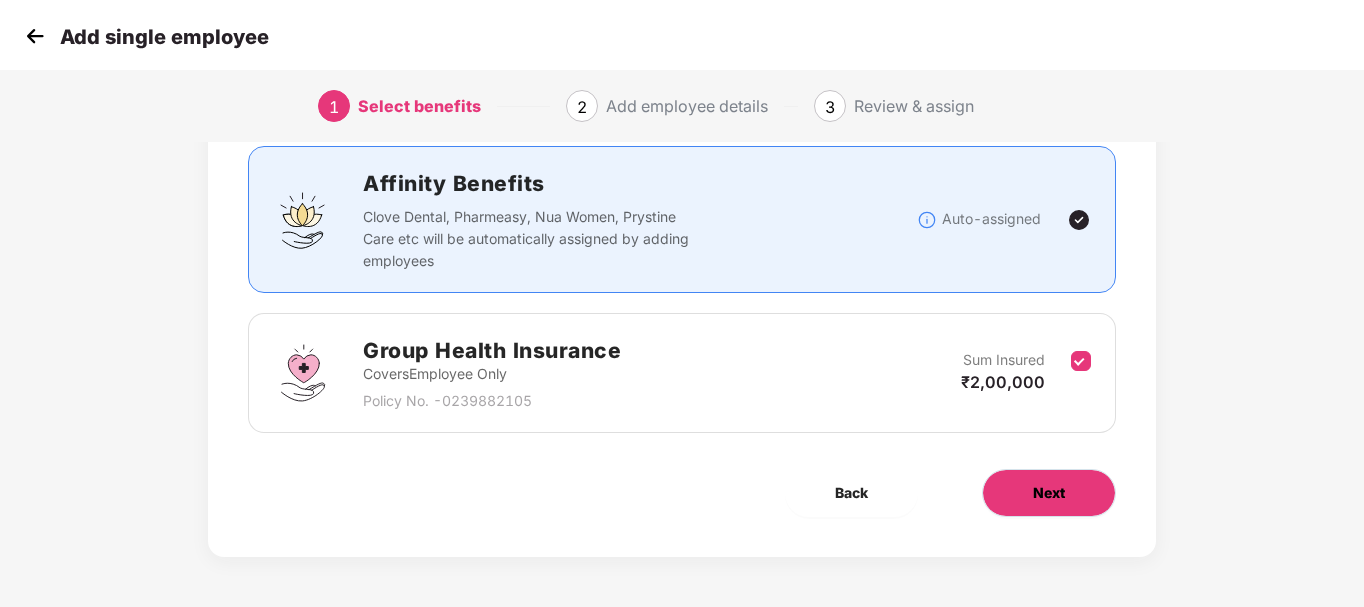 click on "Next" at bounding box center [1049, 493] 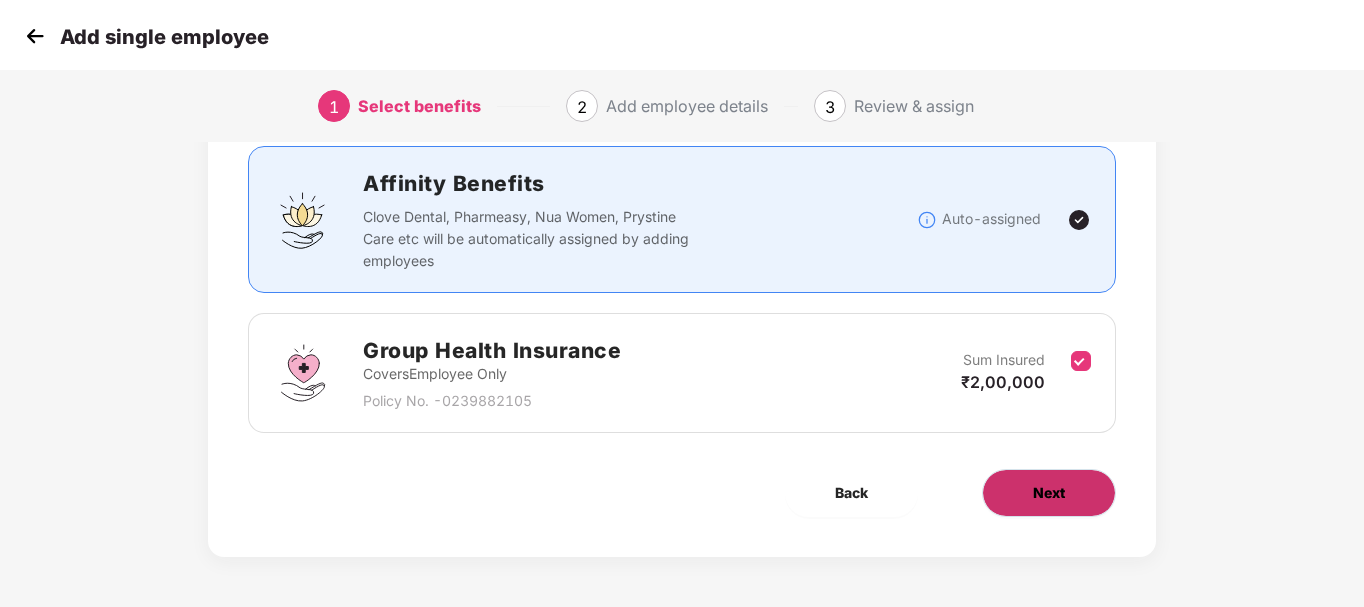scroll, scrollTop: 0, scrollLeft: 0, axis: both 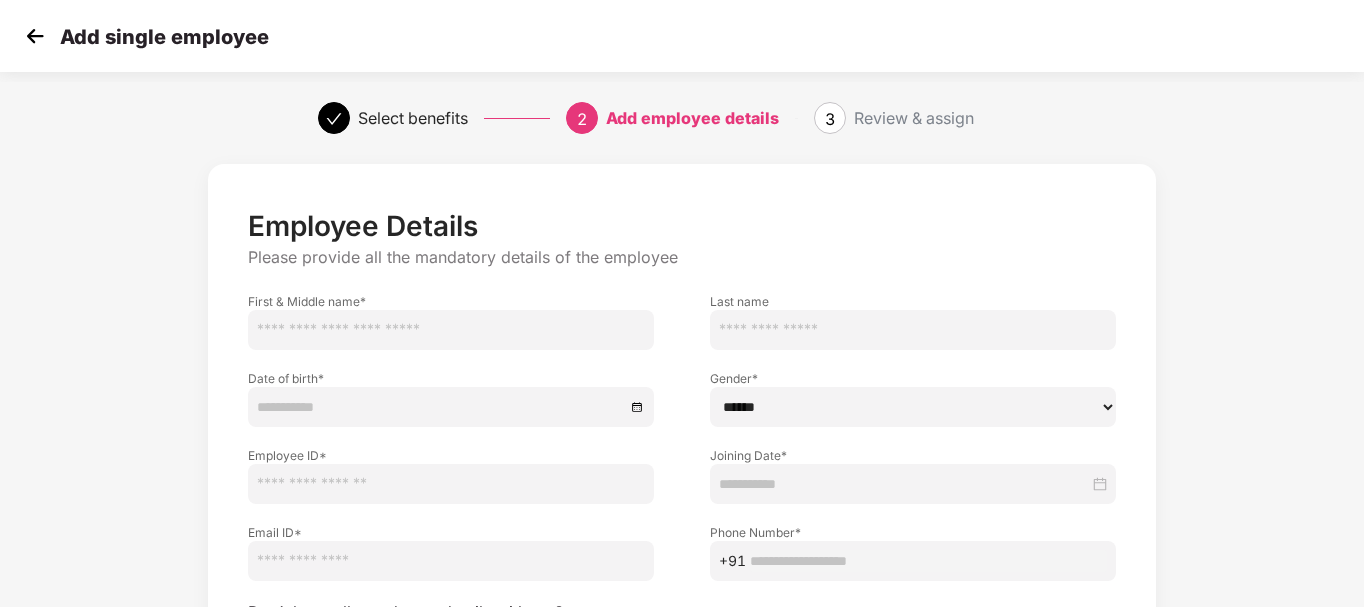 click at bounding box center (451, 330) 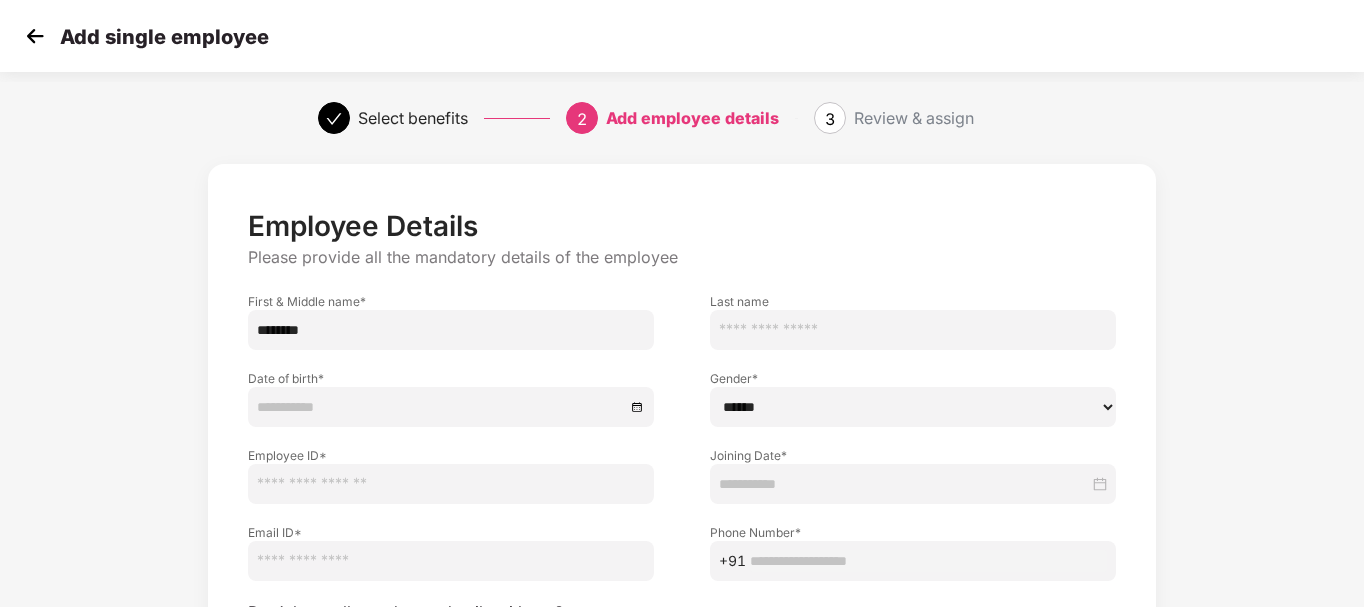 type on "*******" 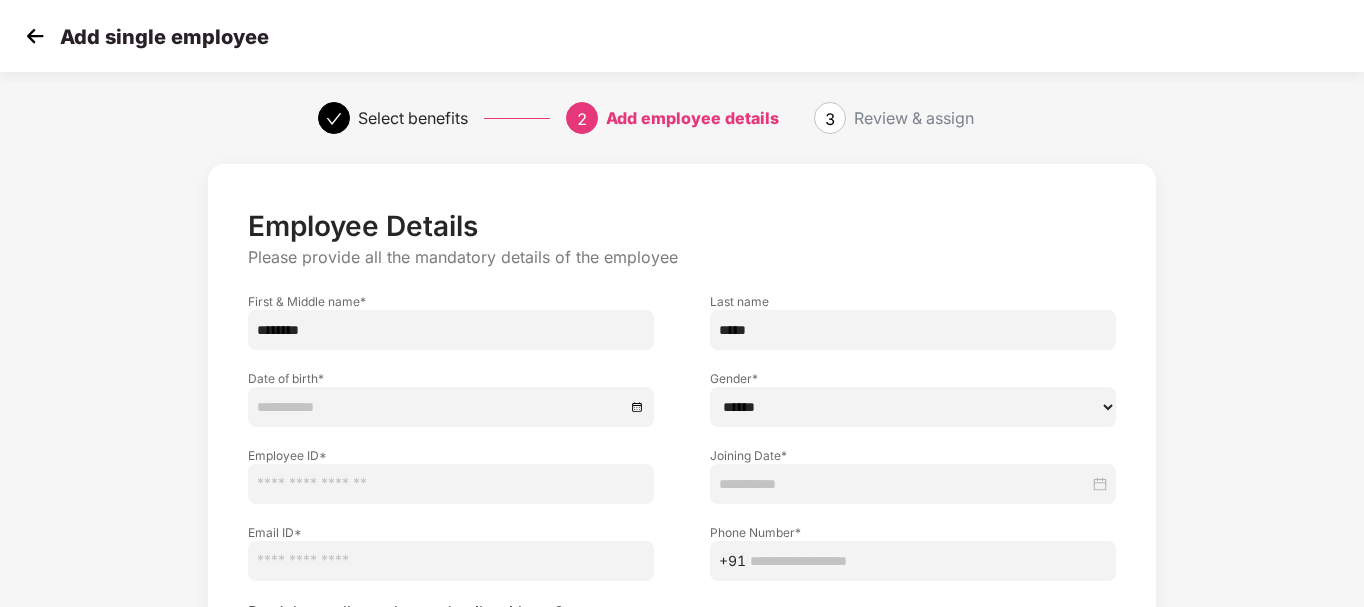 type on "*****" 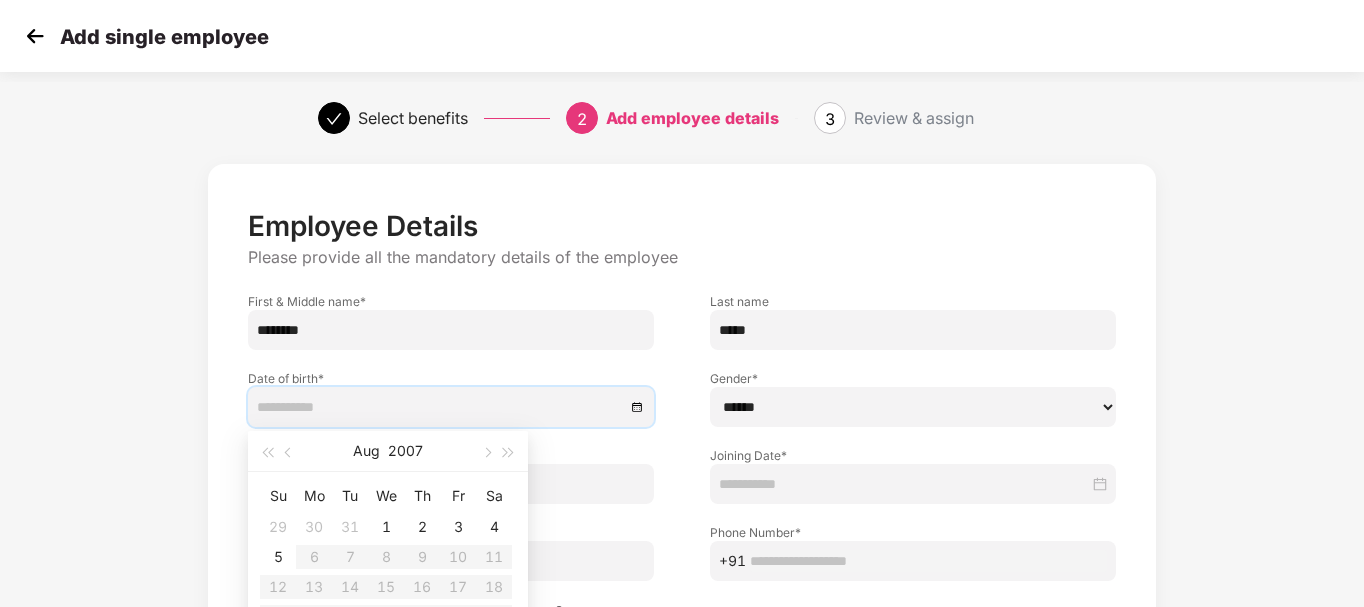 click on "****** **** ******" at bounding box center (913, 407) 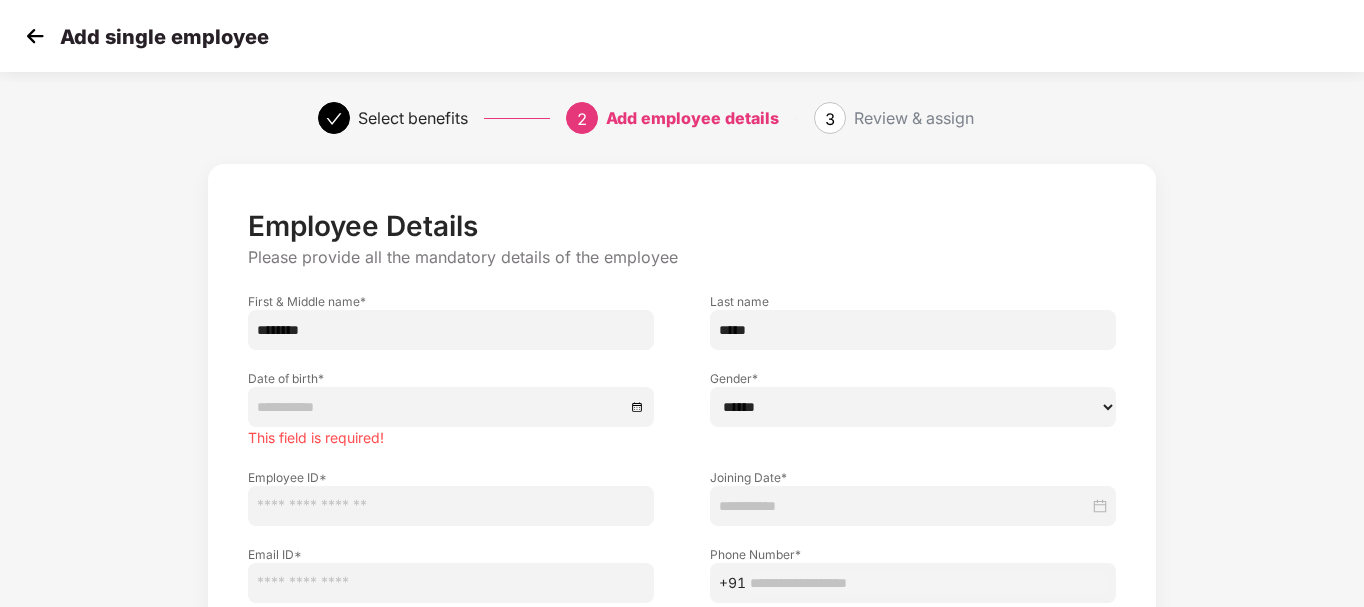 select on "****" 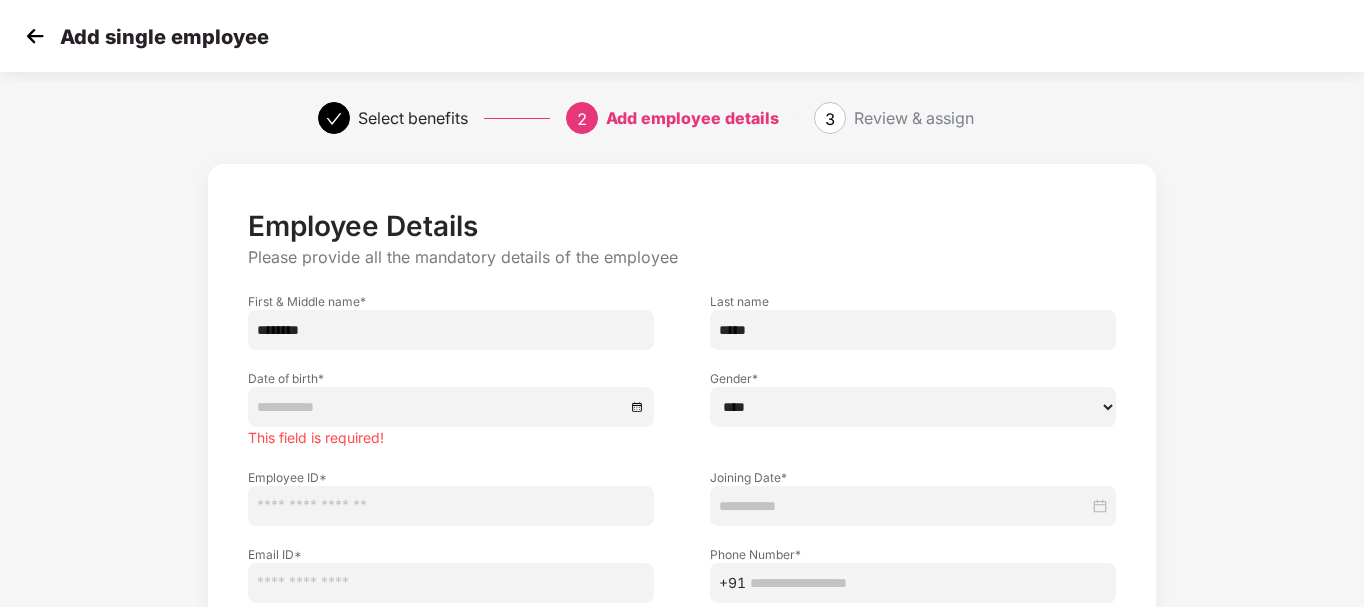 click on "****** **** ******" at bounding box center (913, 407) 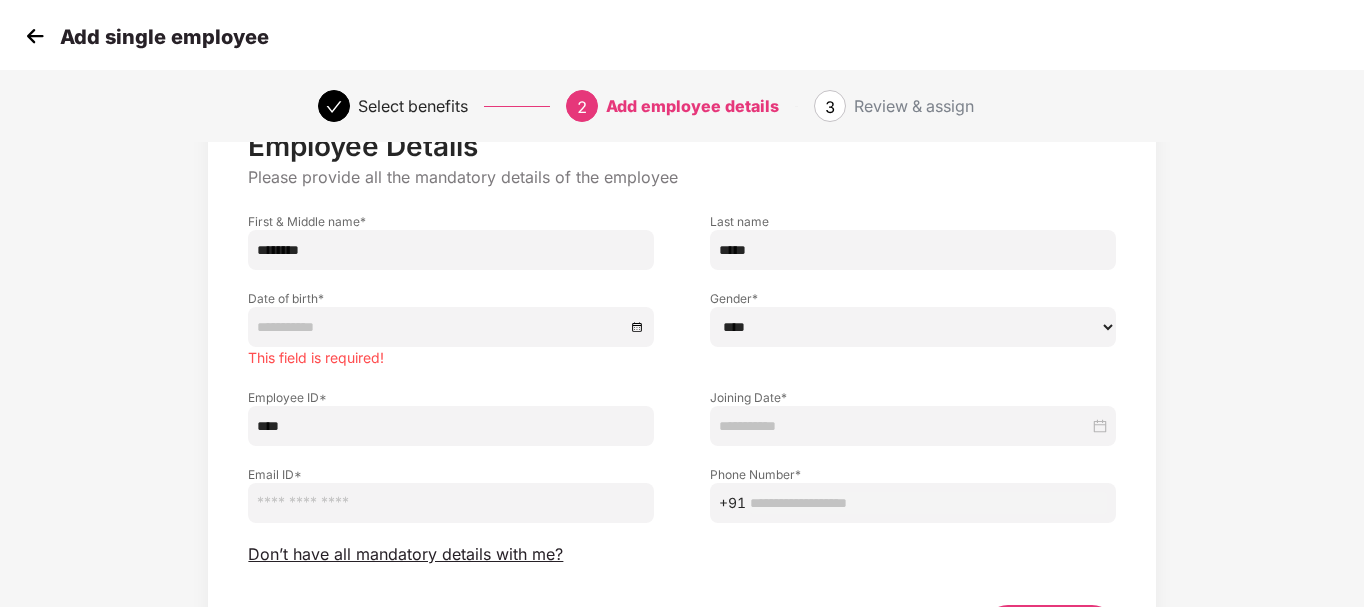 scroll, scrollTop: 200, scrollLeft: 0, axis: vertical 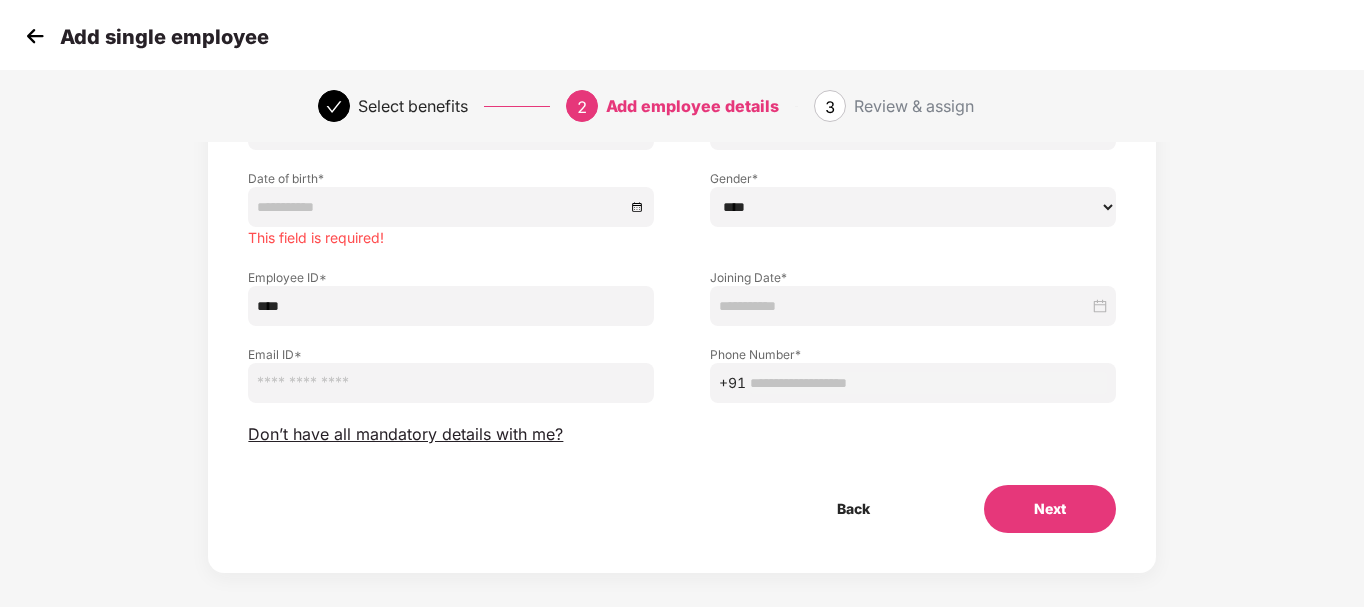 type on "****" 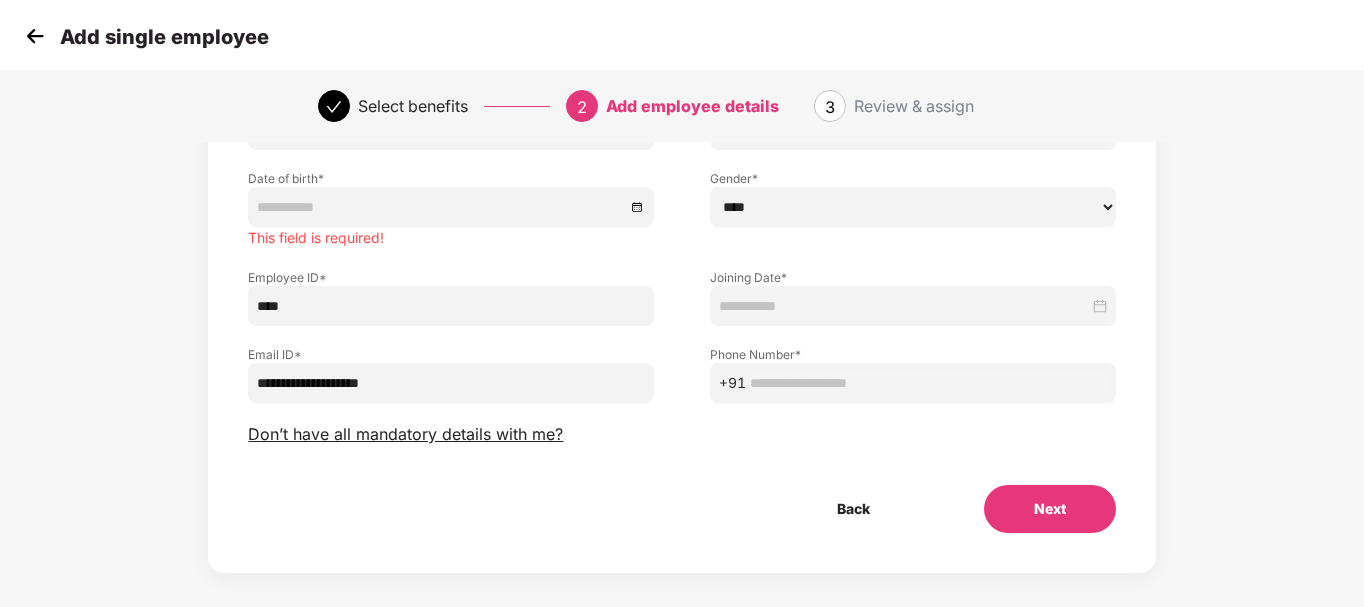 type on "**********" 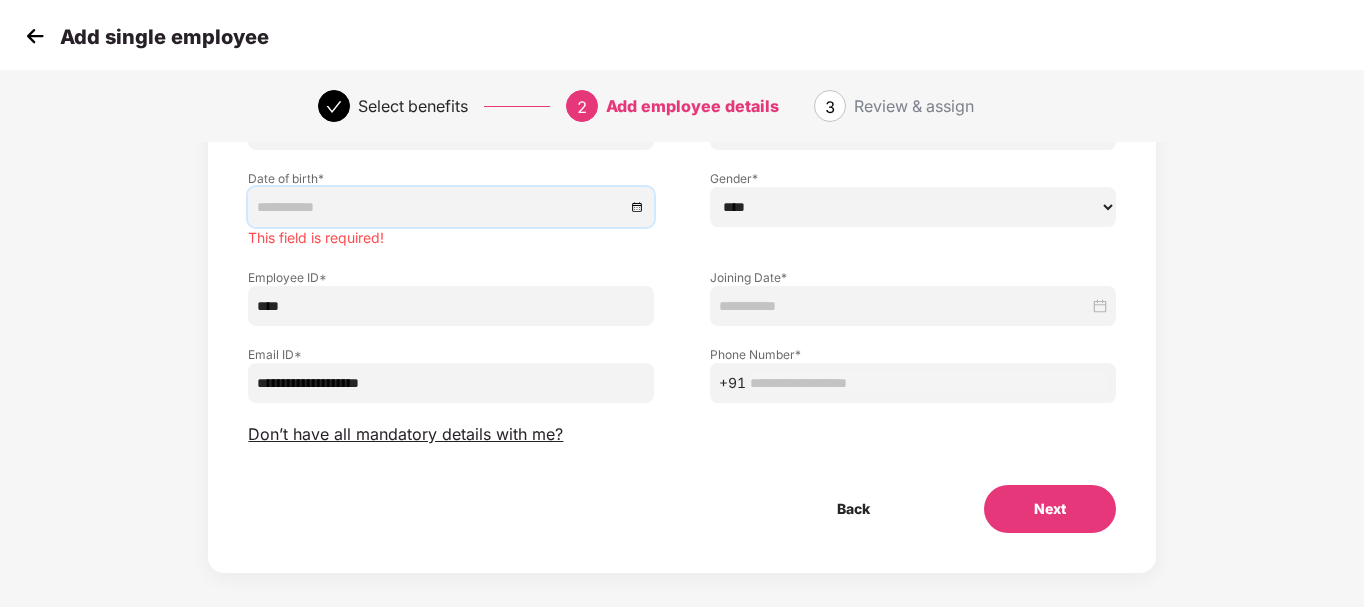 click at bounding box center (441, 207) 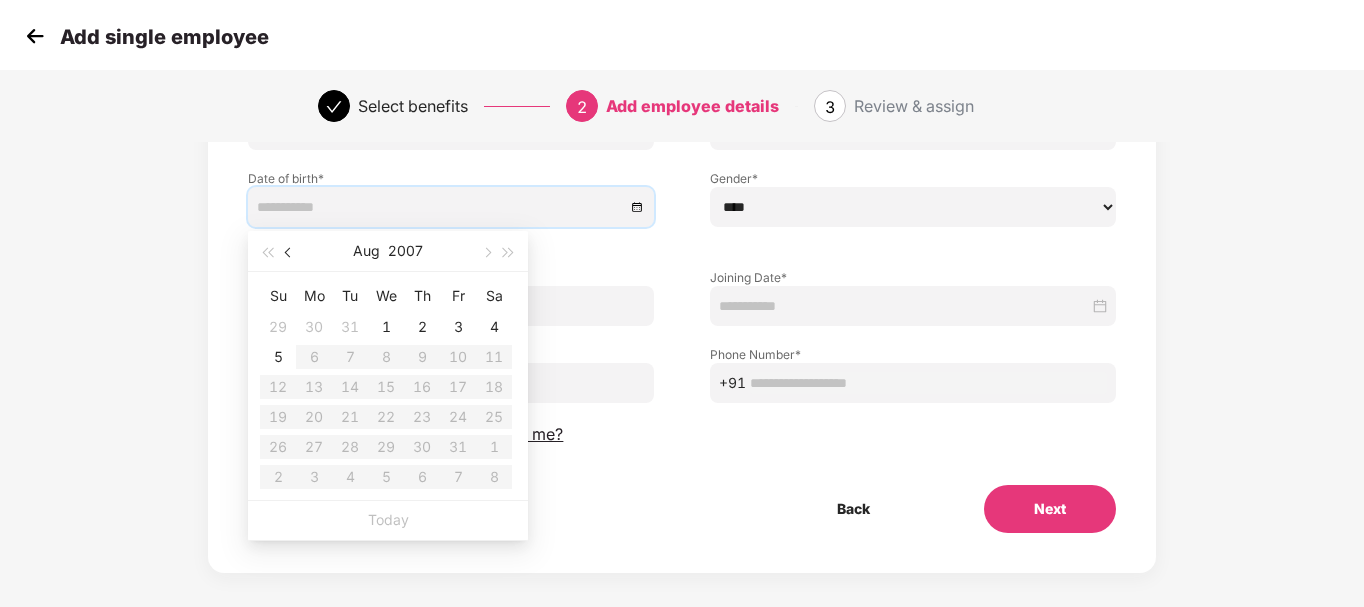 click at bounding box center [290, 253] 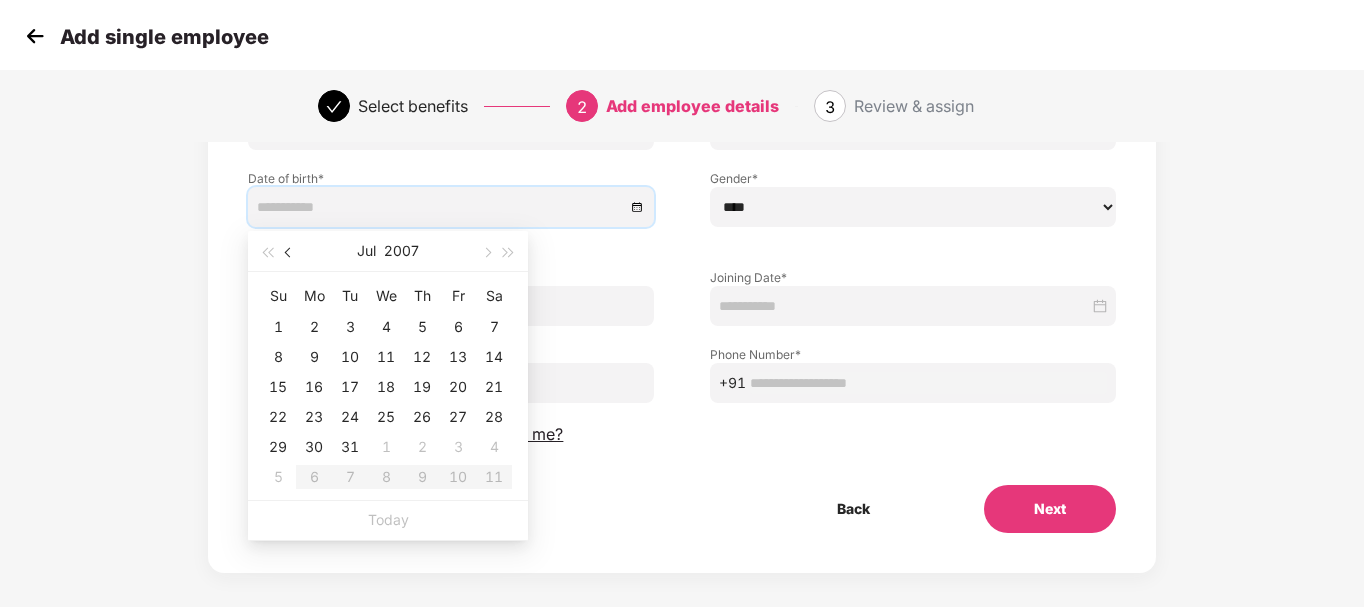 click at bounding box center (290, 253) 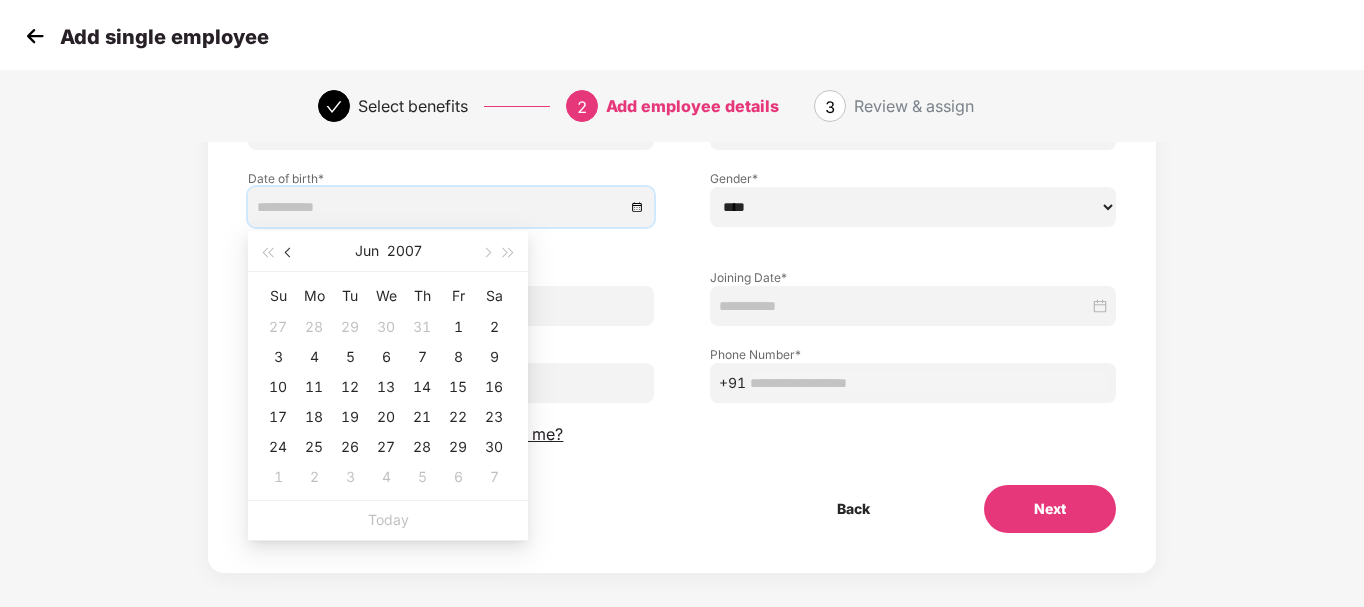click at bounding box center (290, 253) 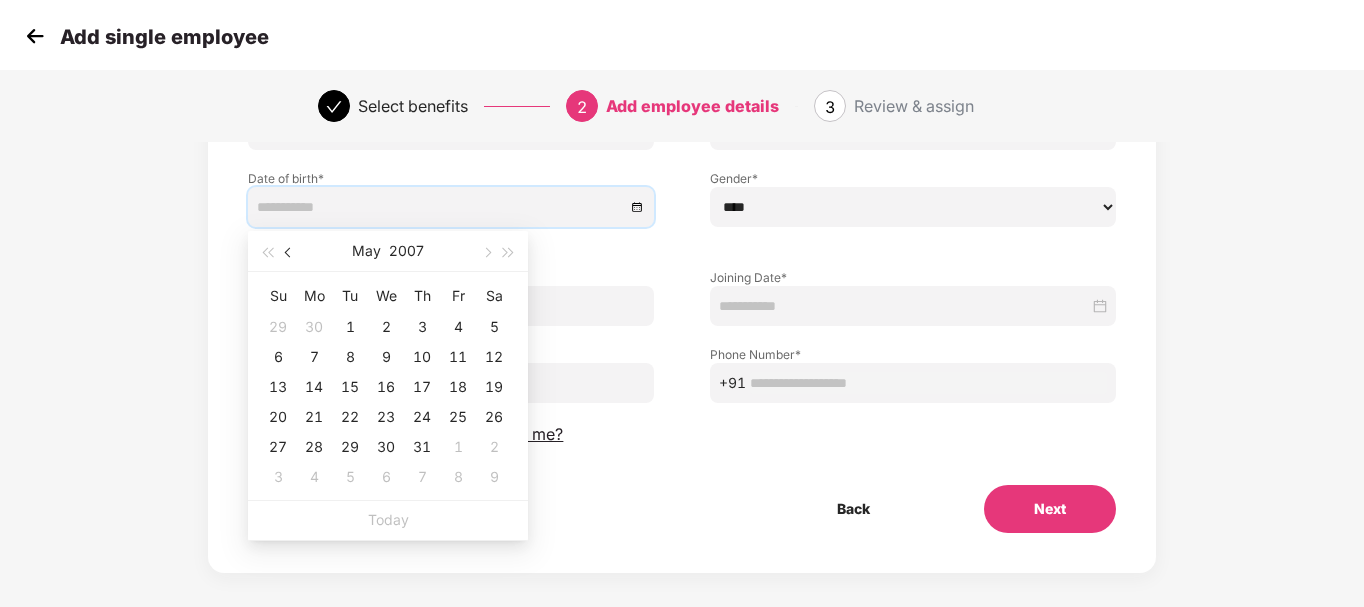 click at bounding box center (290, 253) 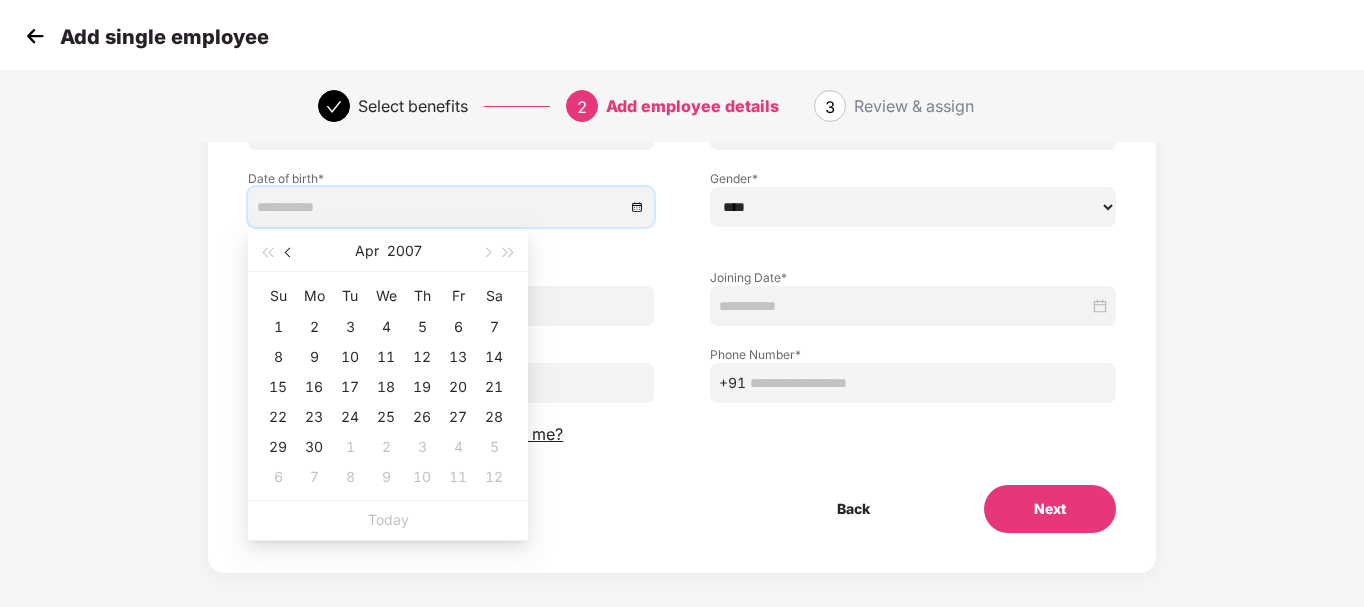 click at bounding box center (290, 253) 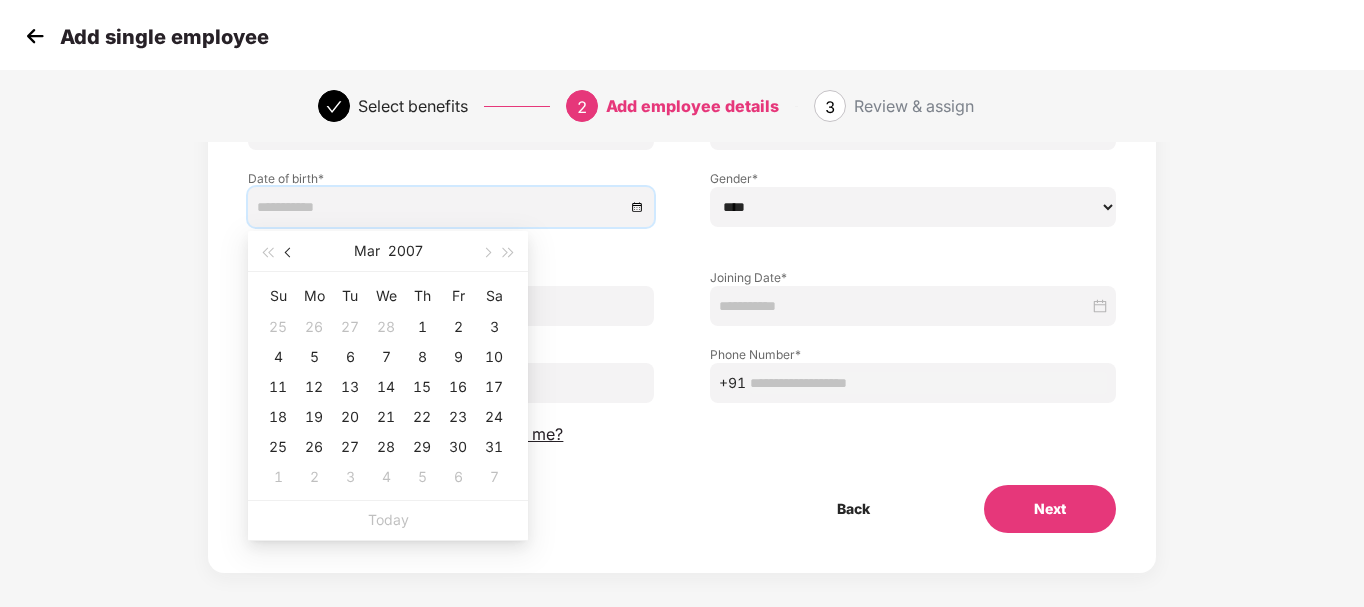 click at bounding box center (290, 253) 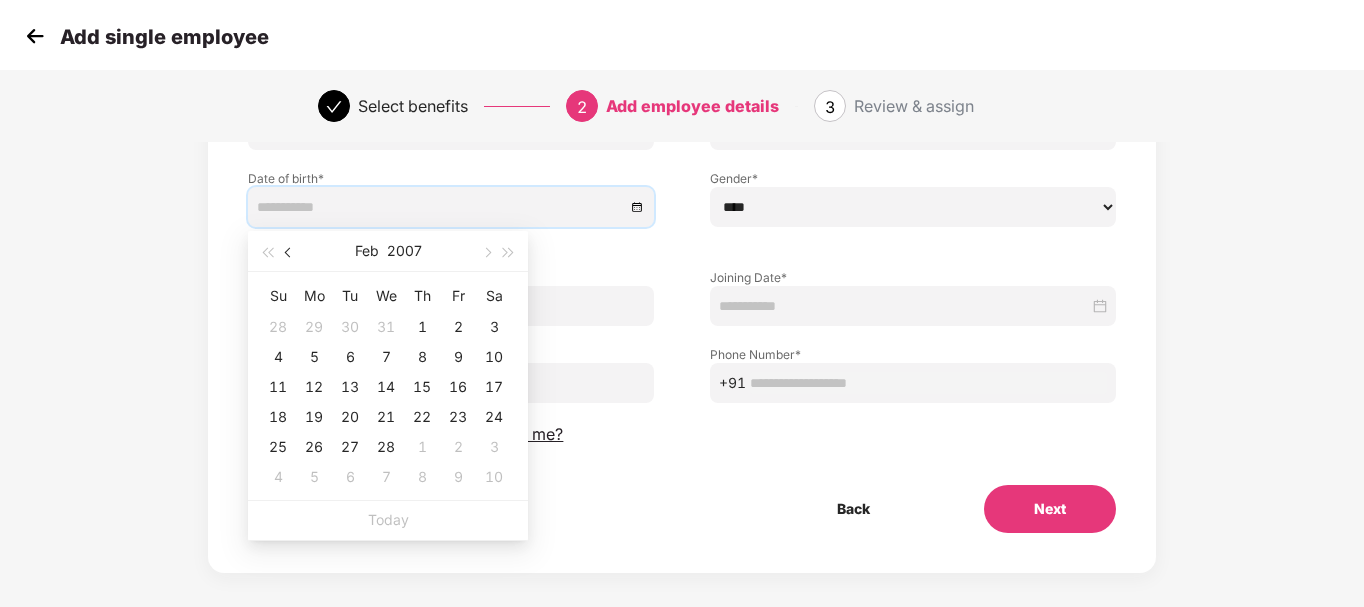 click at bounding box center [290, 253] 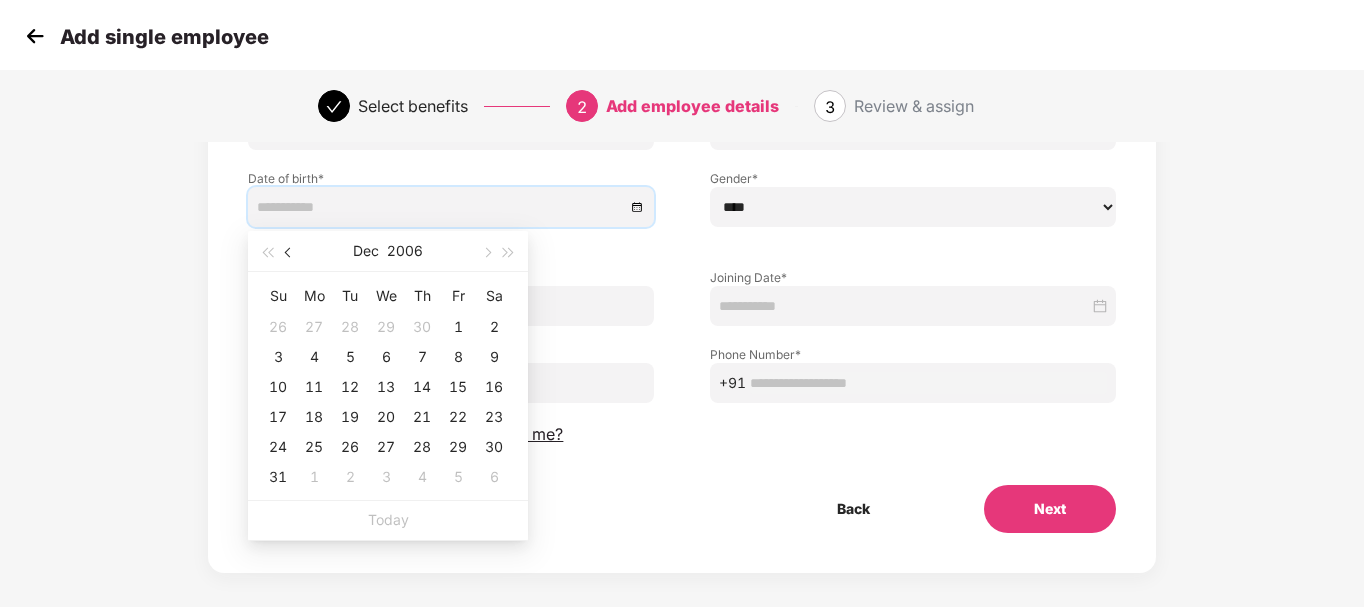 click at bounding box center [290, 253] 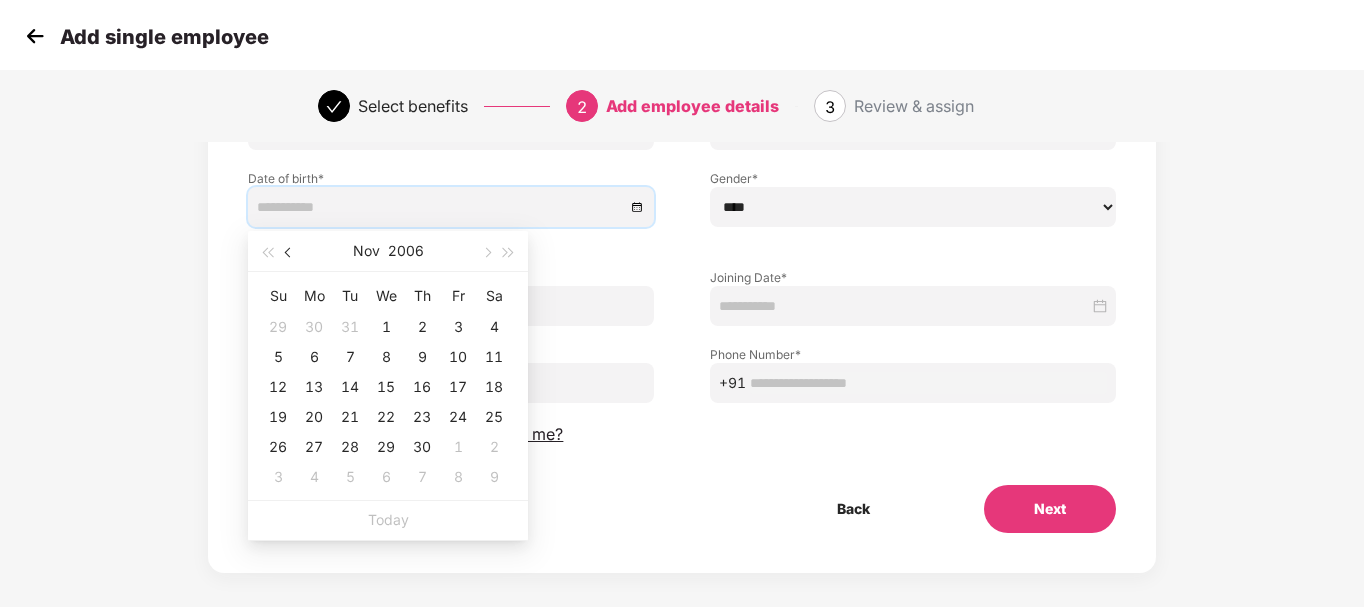 click at bounding box center [290, 253] 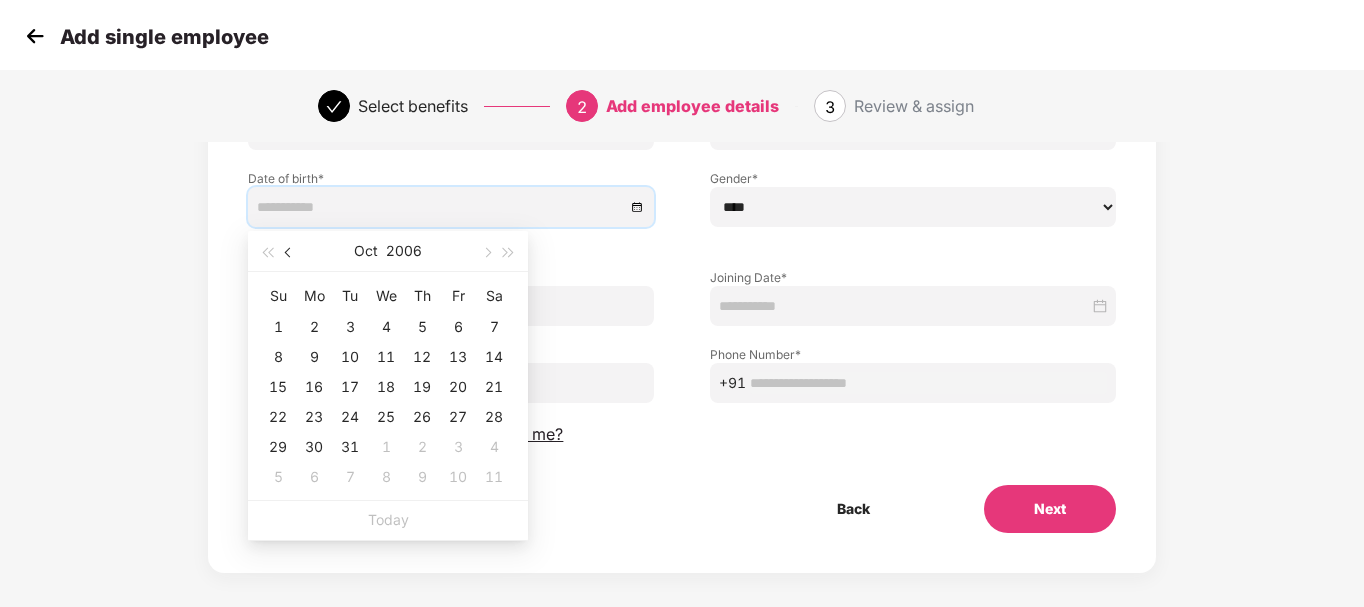 click at bounding box center [290, 253] 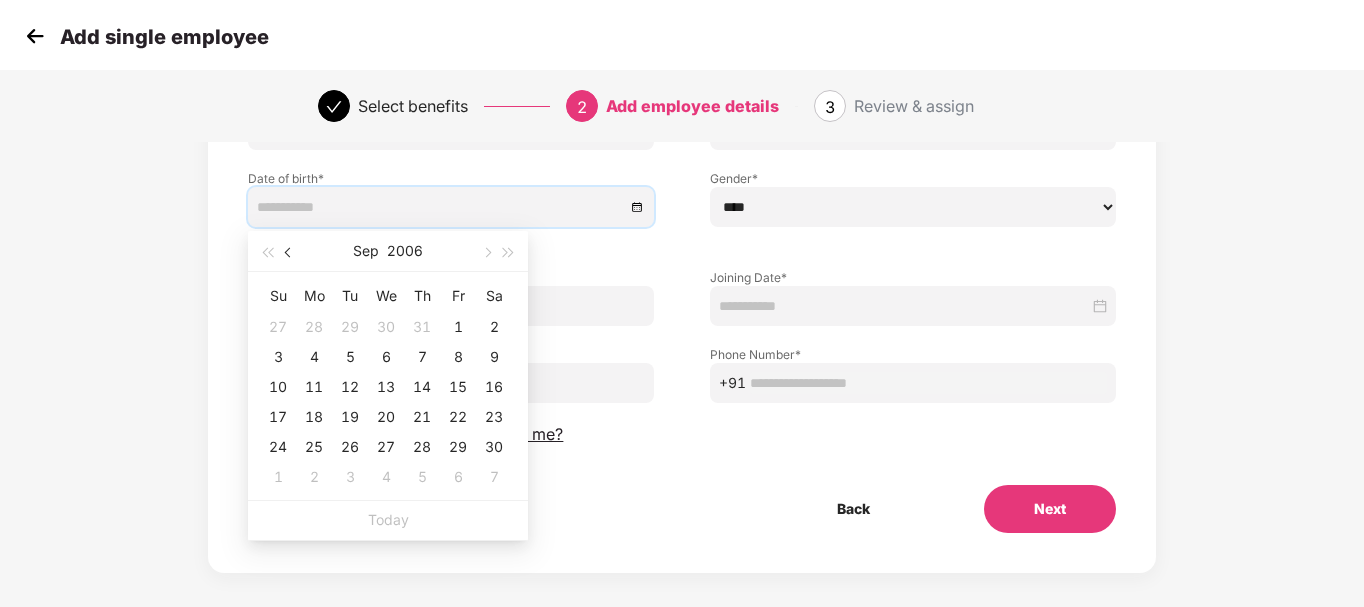 click at bounding box center [290, 253] 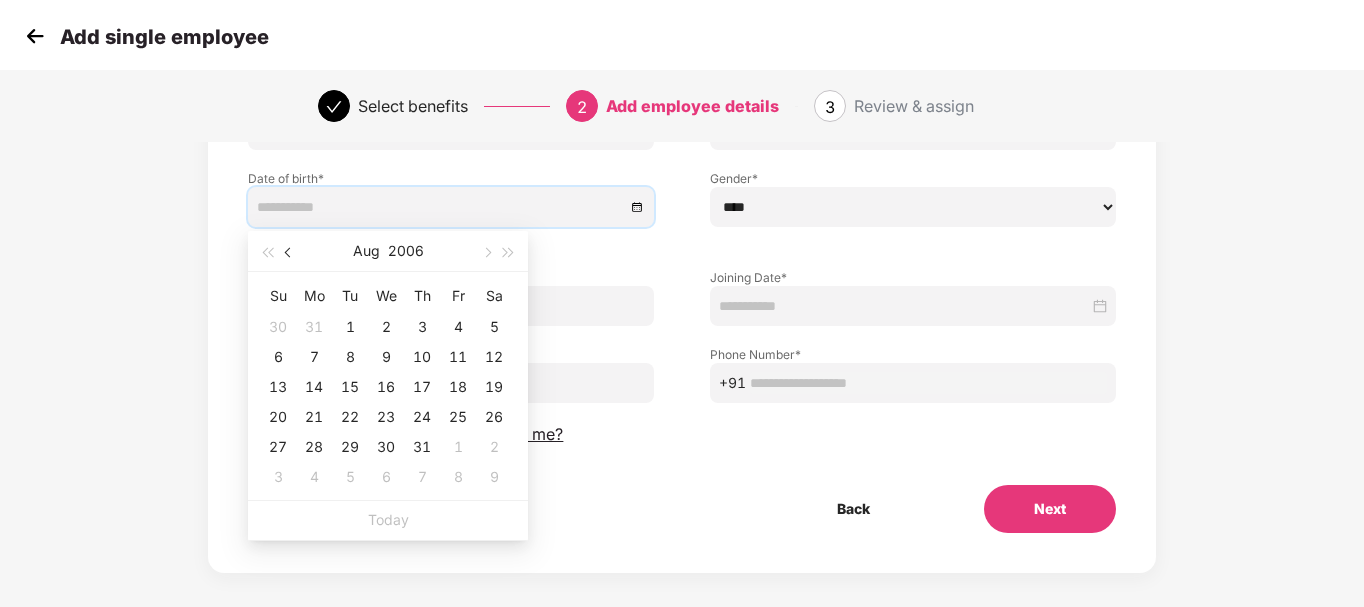 click at bounding box center (290, 253) 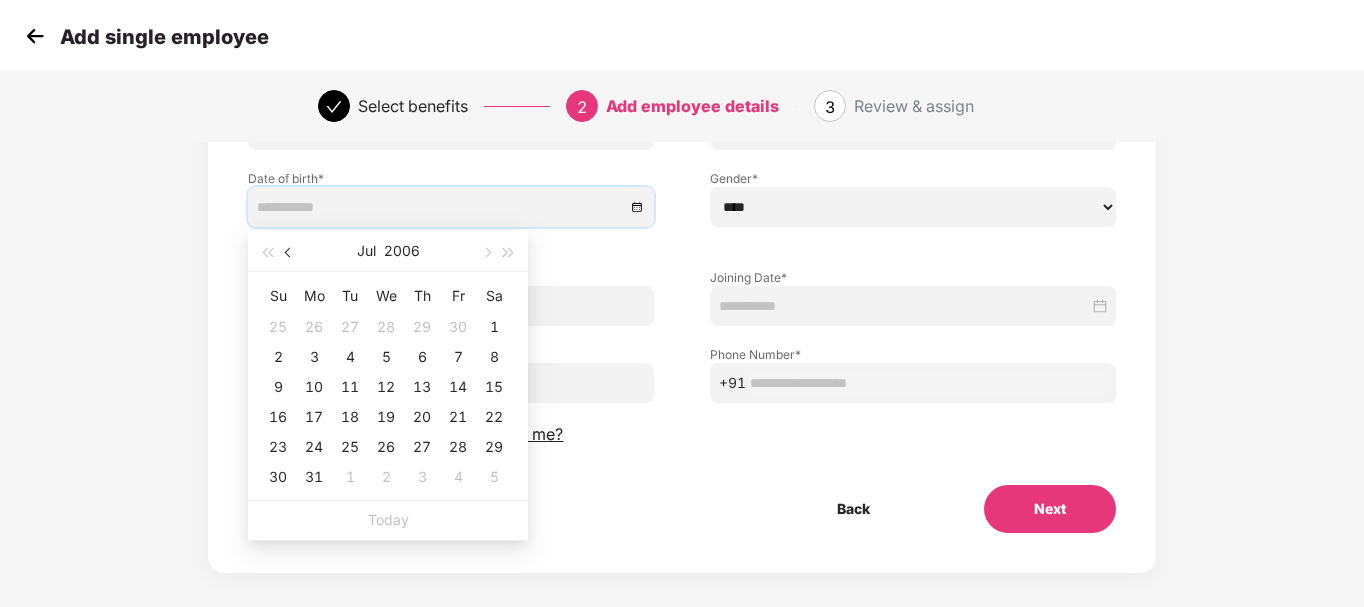 click at bounding box center (290, 253) 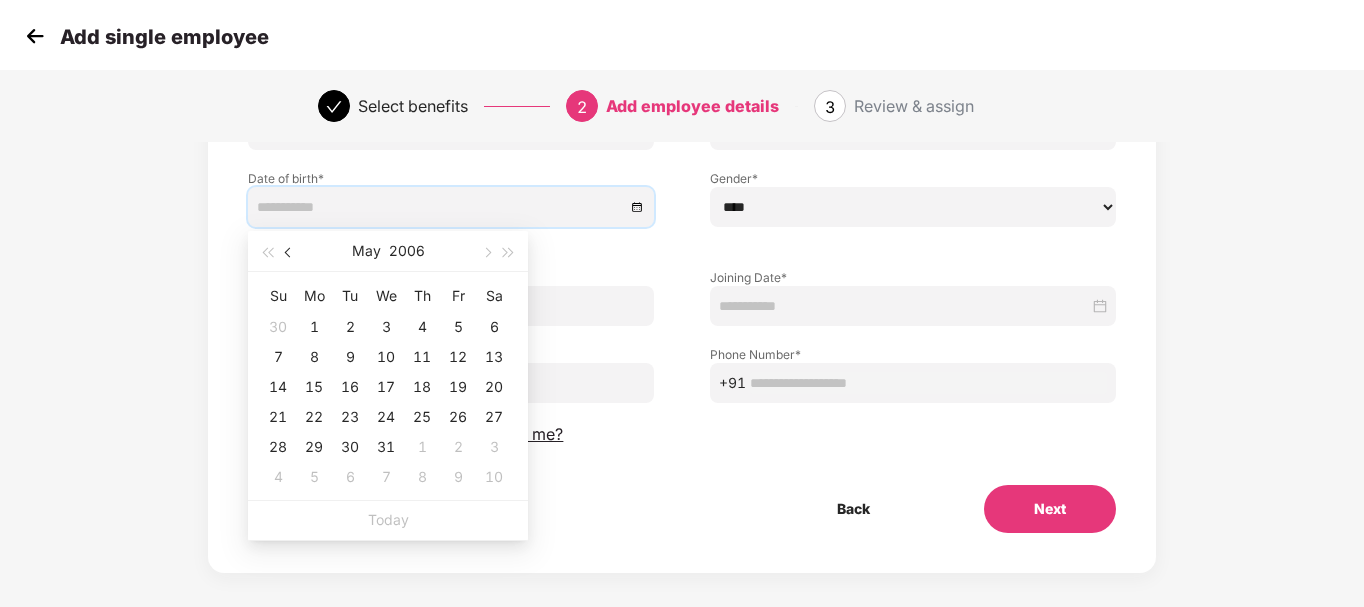 click at bounding box center [290, 253] 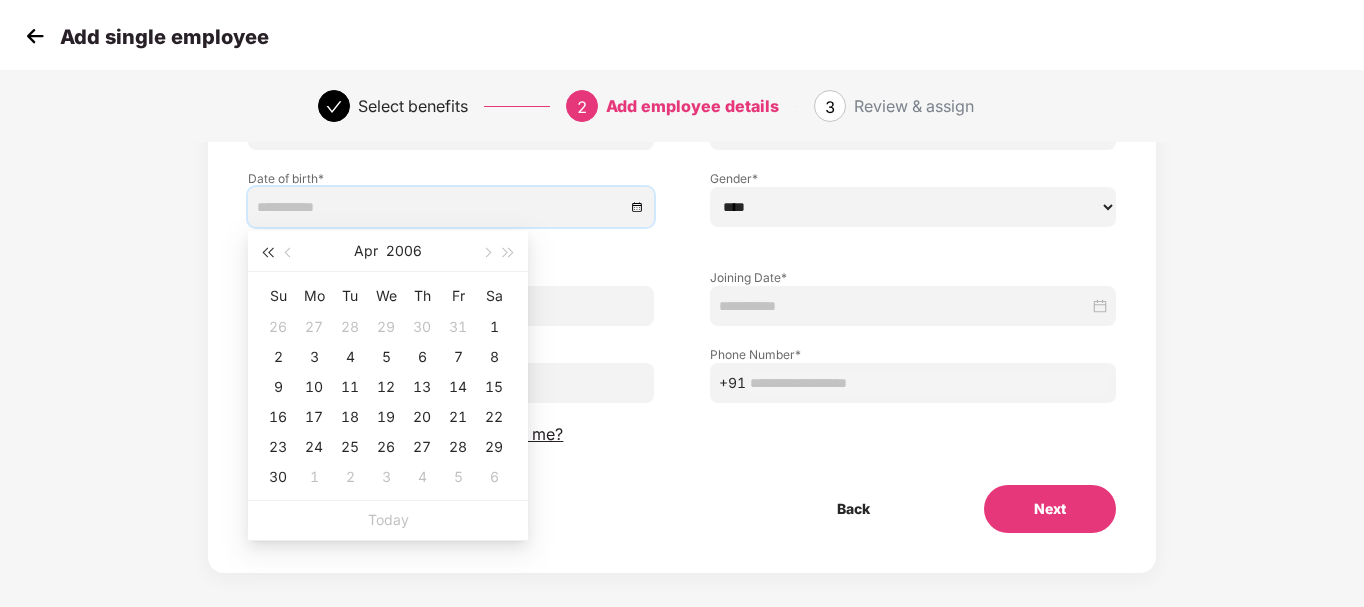 click at bounding box center [267, 253] 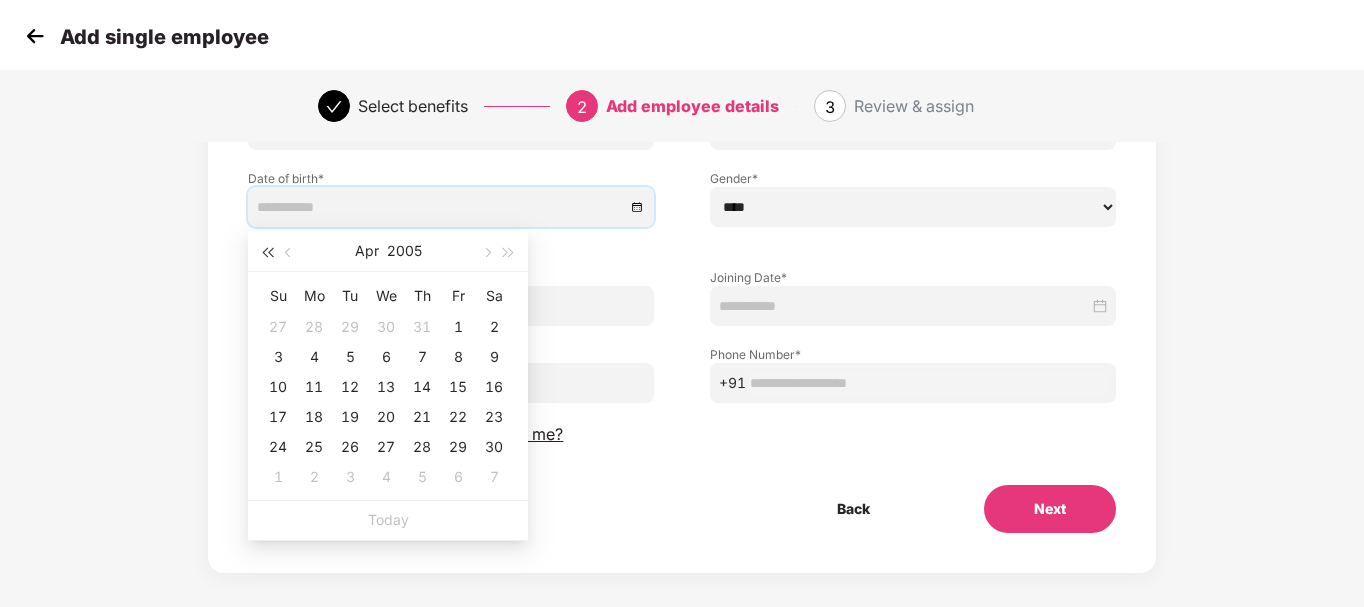 click at bounding box center [267, 253] 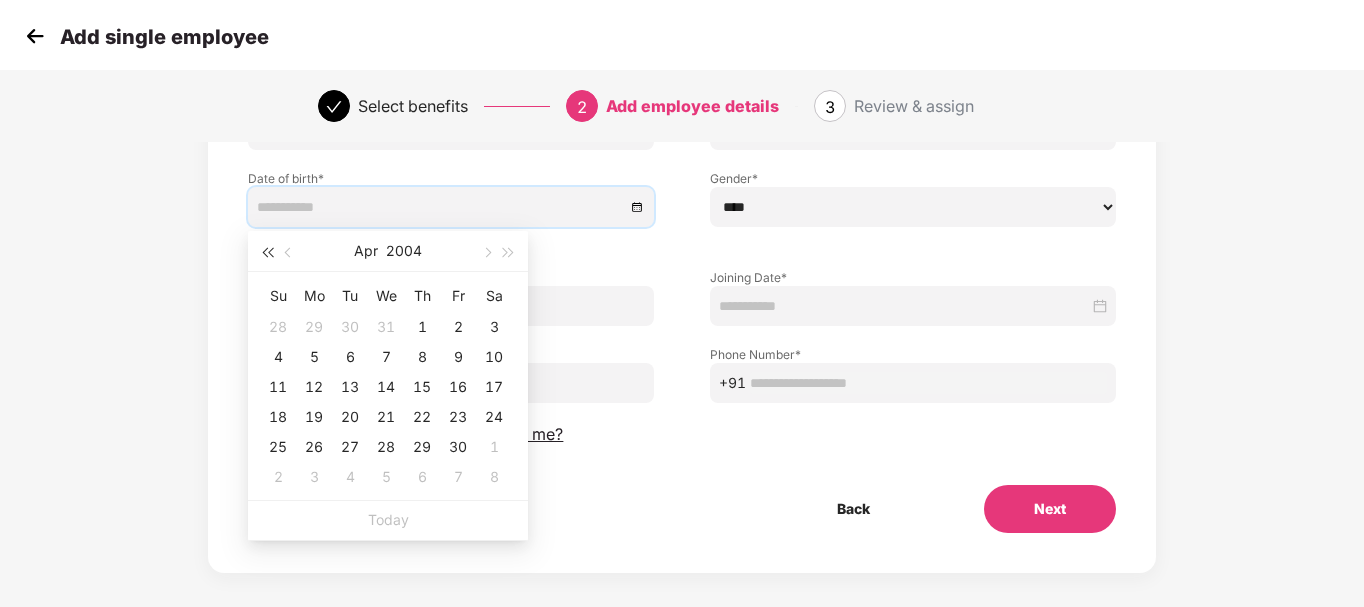 click at bounding box center [267, 253] 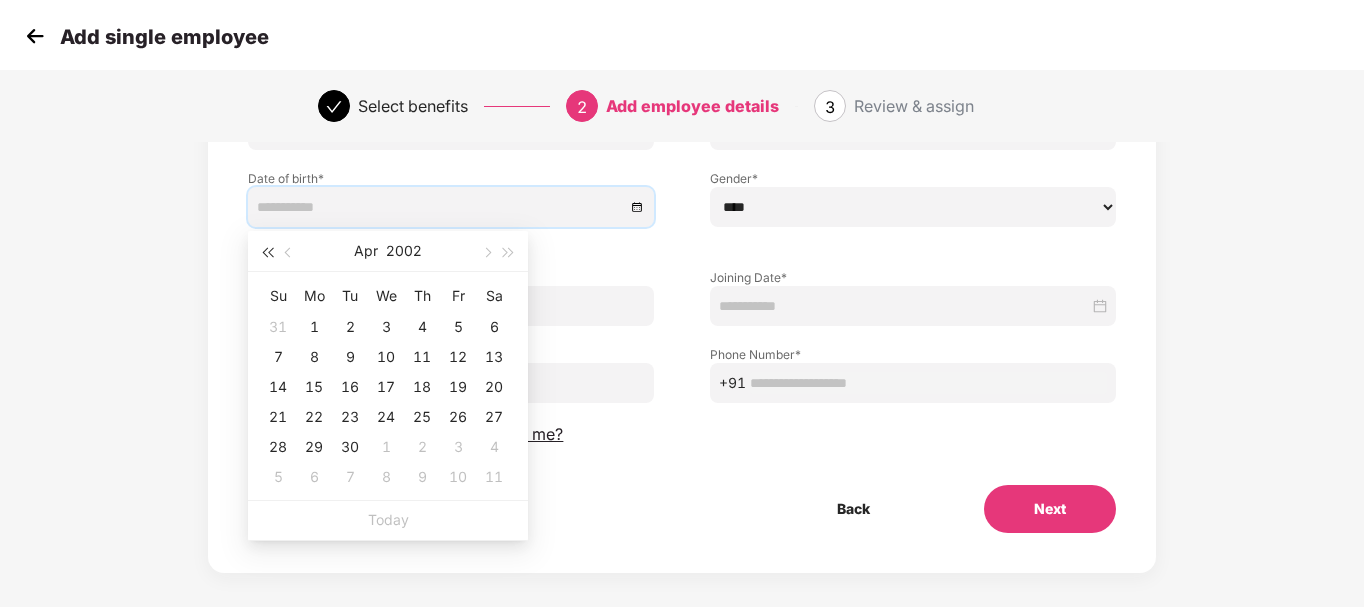 click at bounding box center (267, 253) 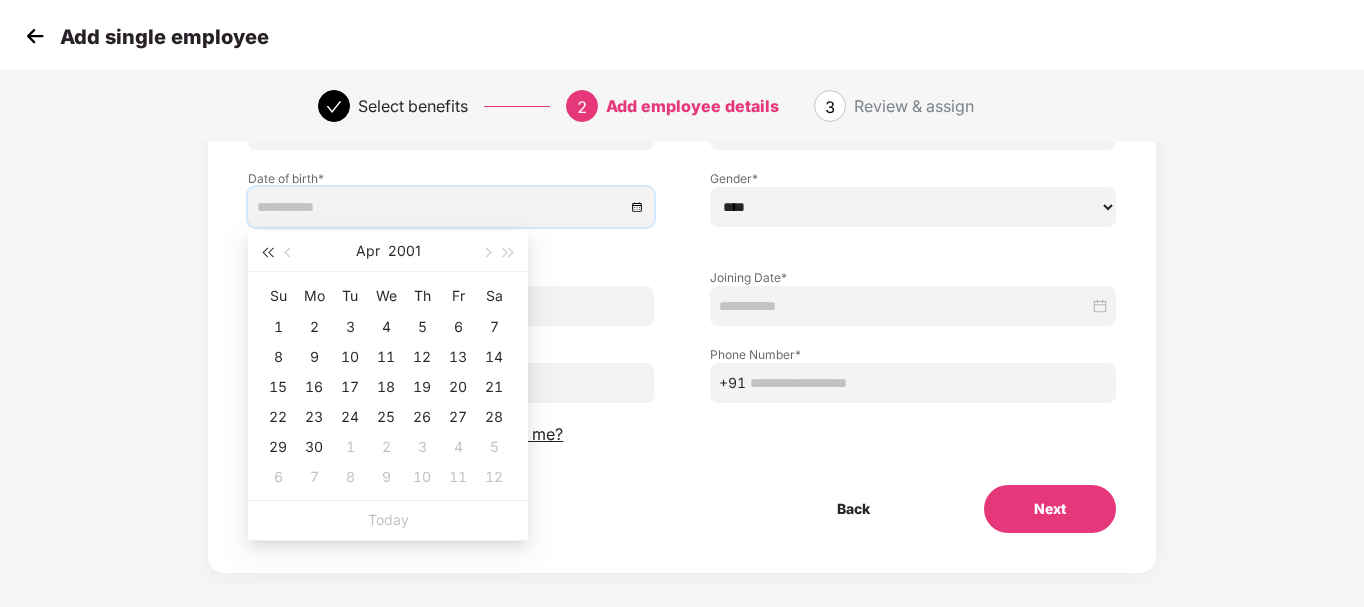 click at bounding box center (267, 253) 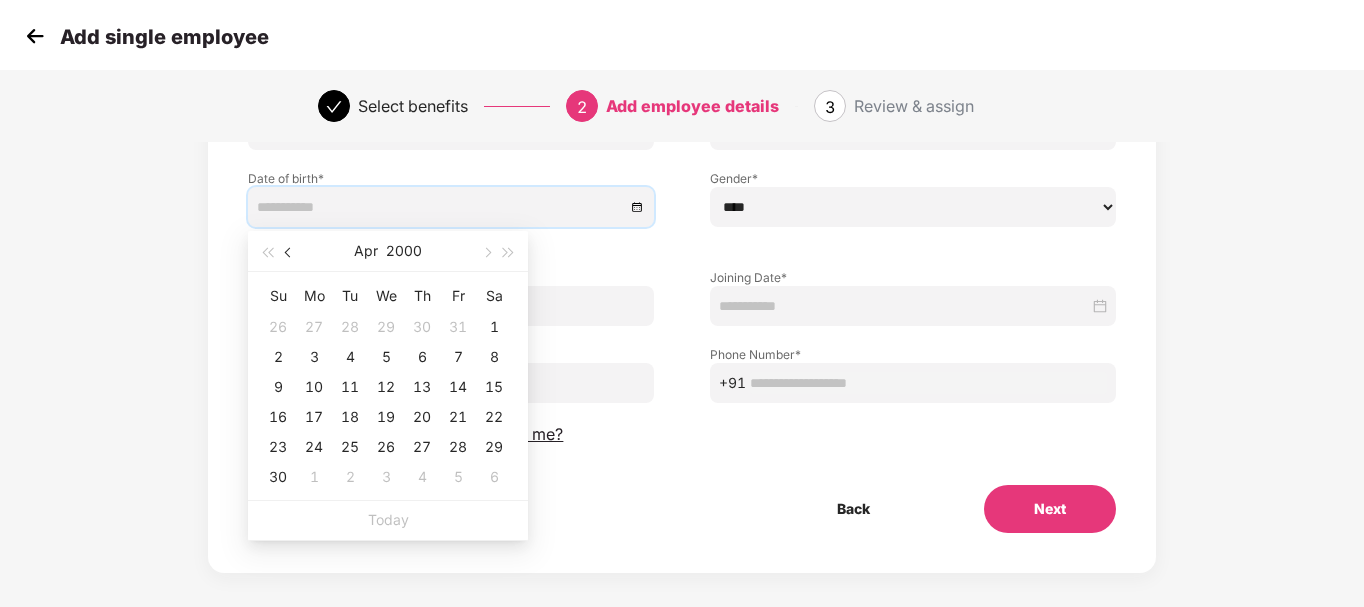 click at bounding box center [289, 251] 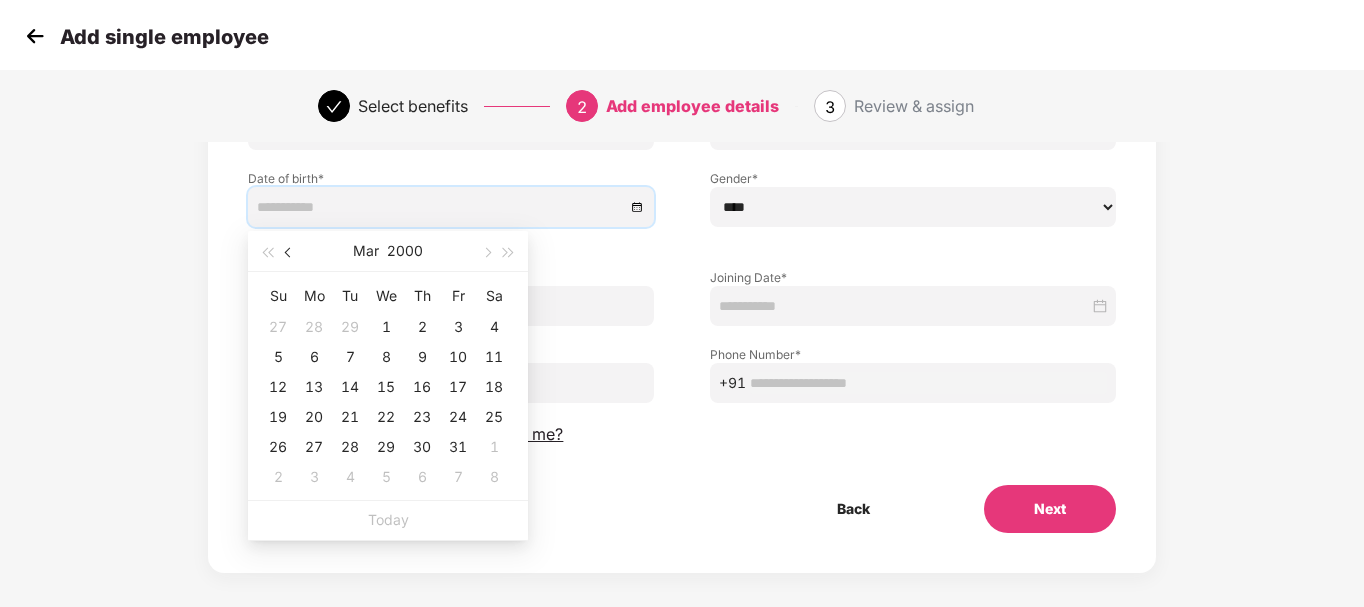 click at bounding box center (289, 251) 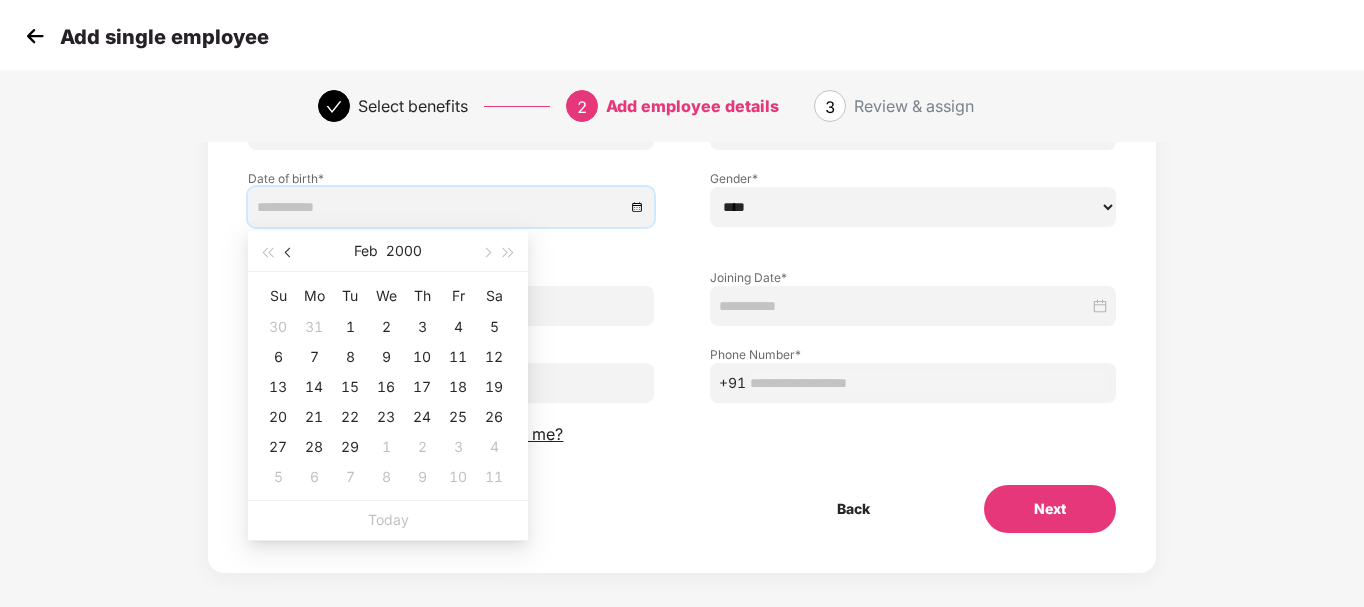 click at bounding box center (289, 251) 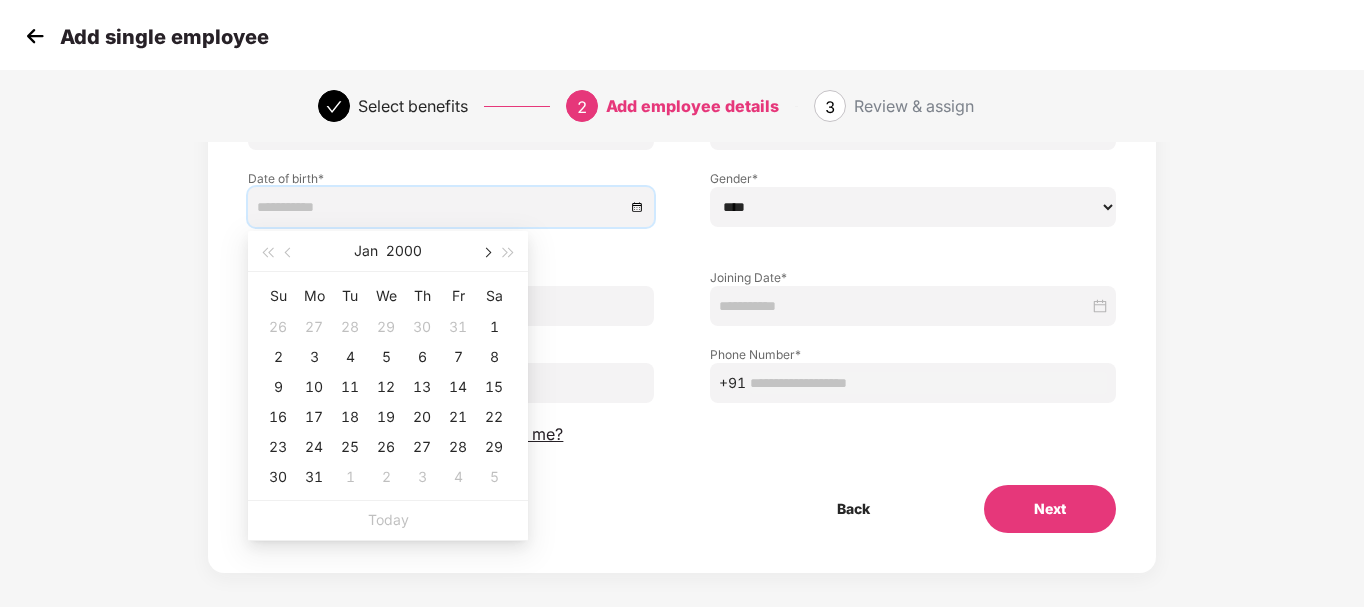 drag, startPoint x: 489, startPoint y: 254, endPoint x: 451, endPoint y: 287, distance: 50.32892 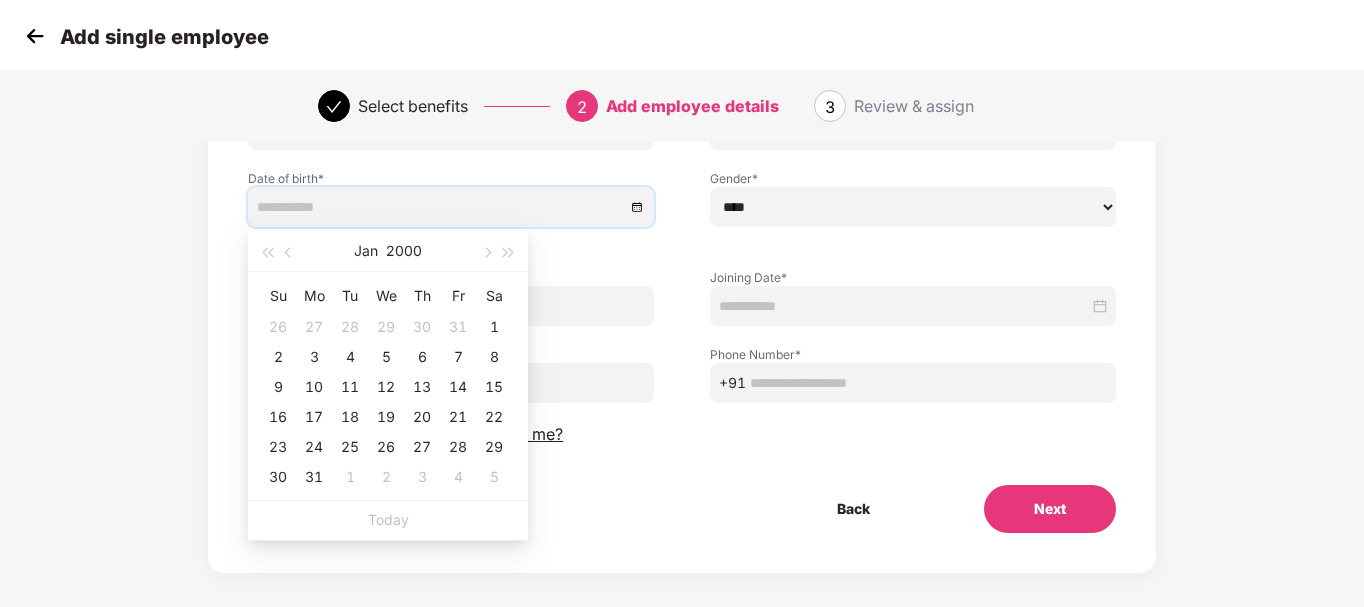 click at bounding box center [486, 253] 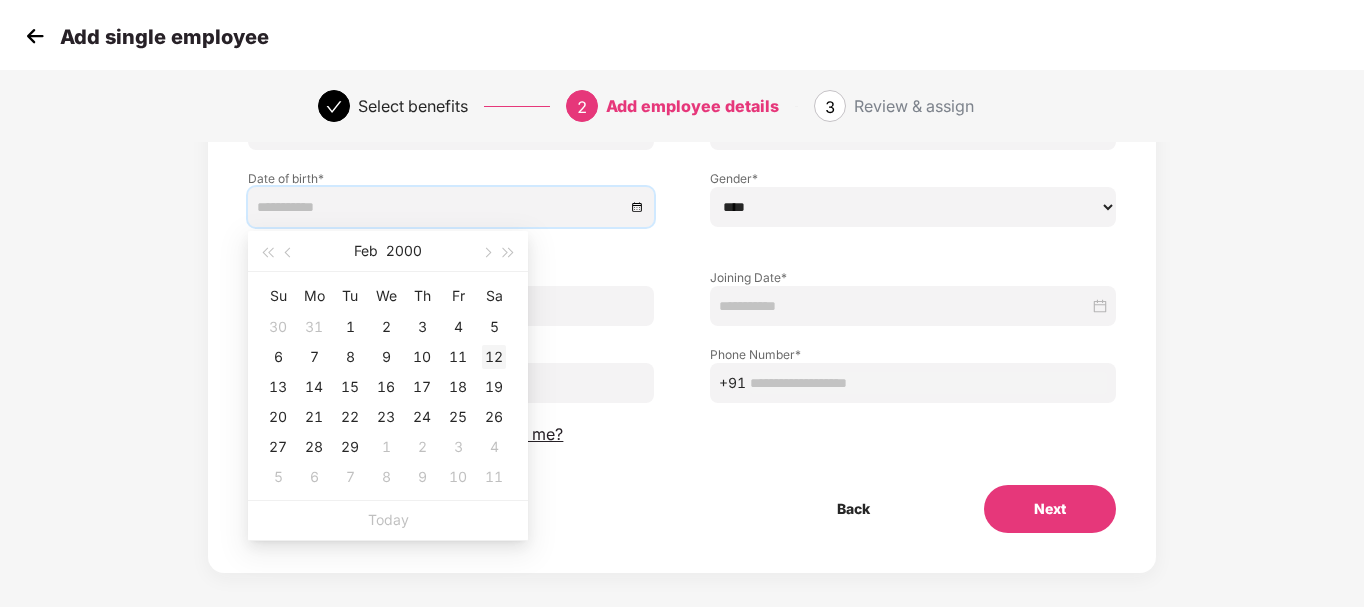 type on "**********" 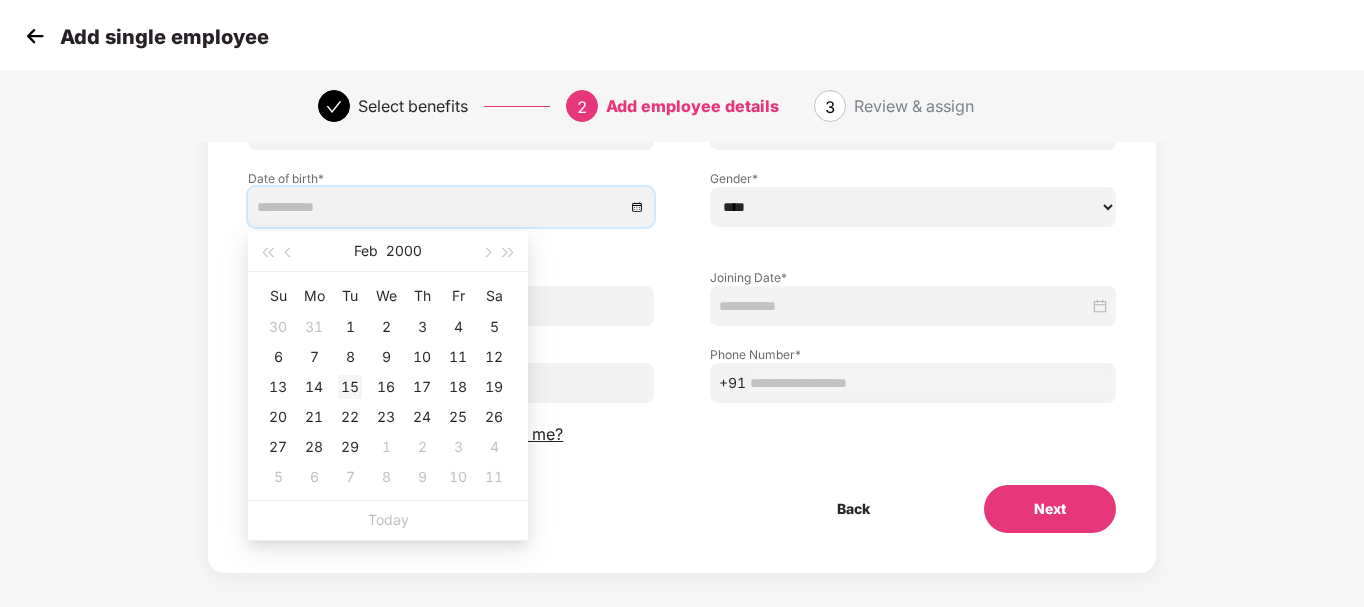 type on "**********" 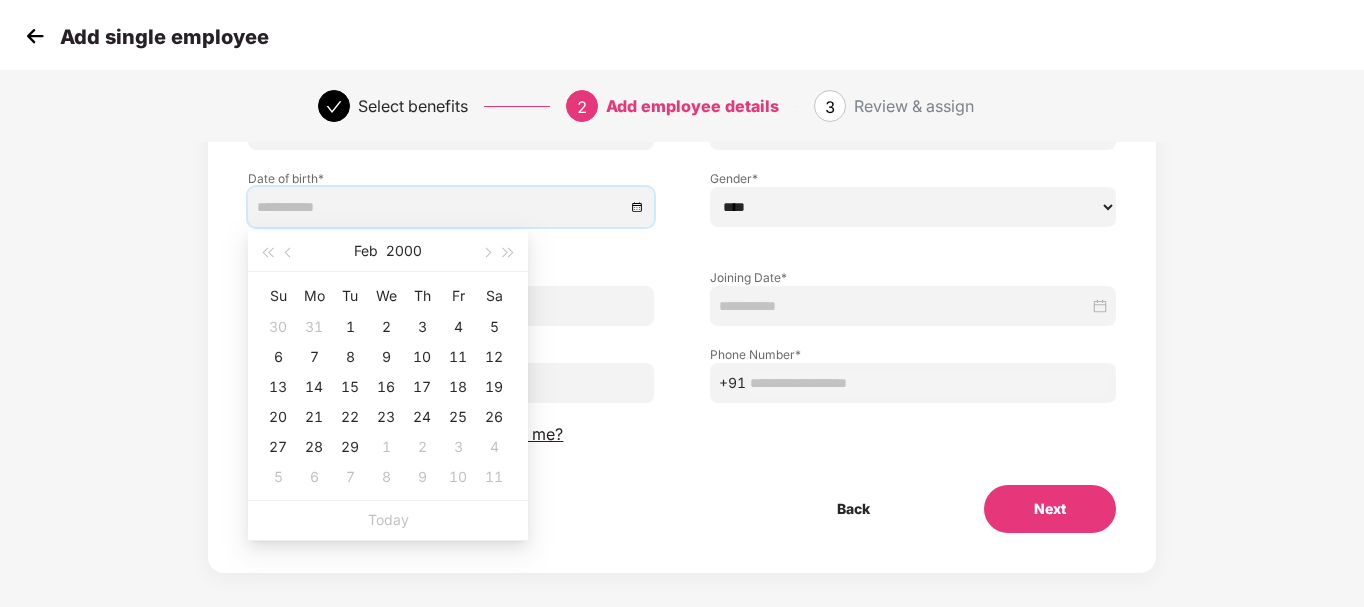 scroll, scrollTop: 194, scrollLeft: 0, axis: vertical 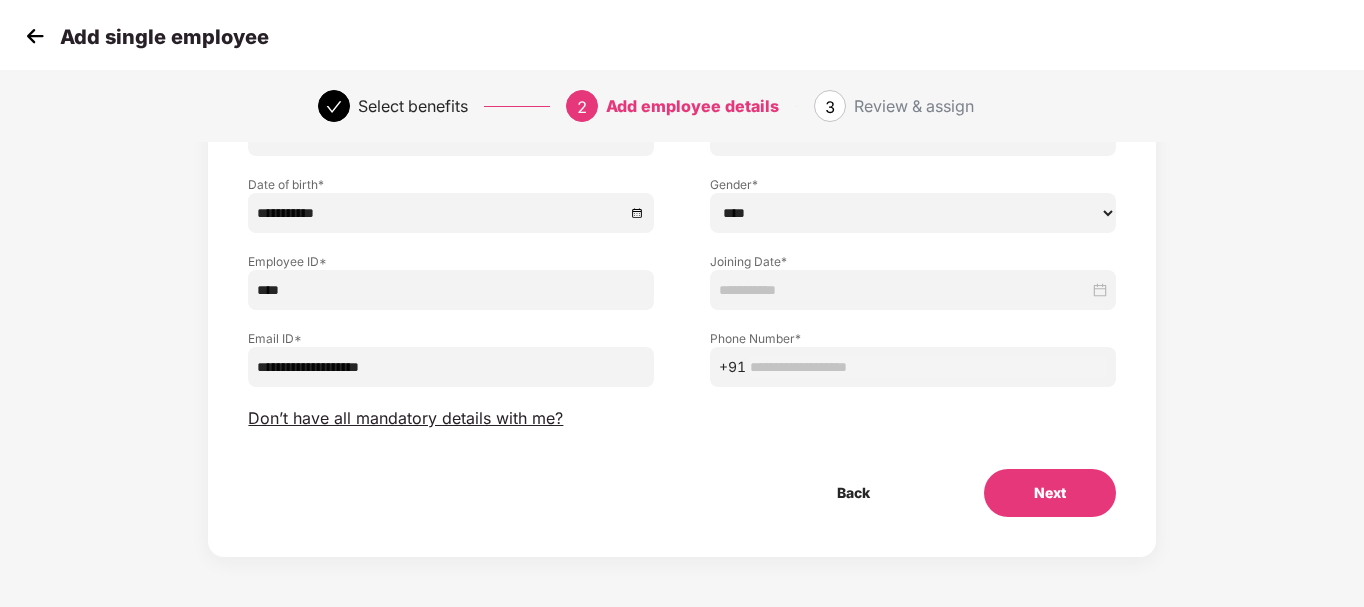 click on "**********" at bounding box center [681, 263] 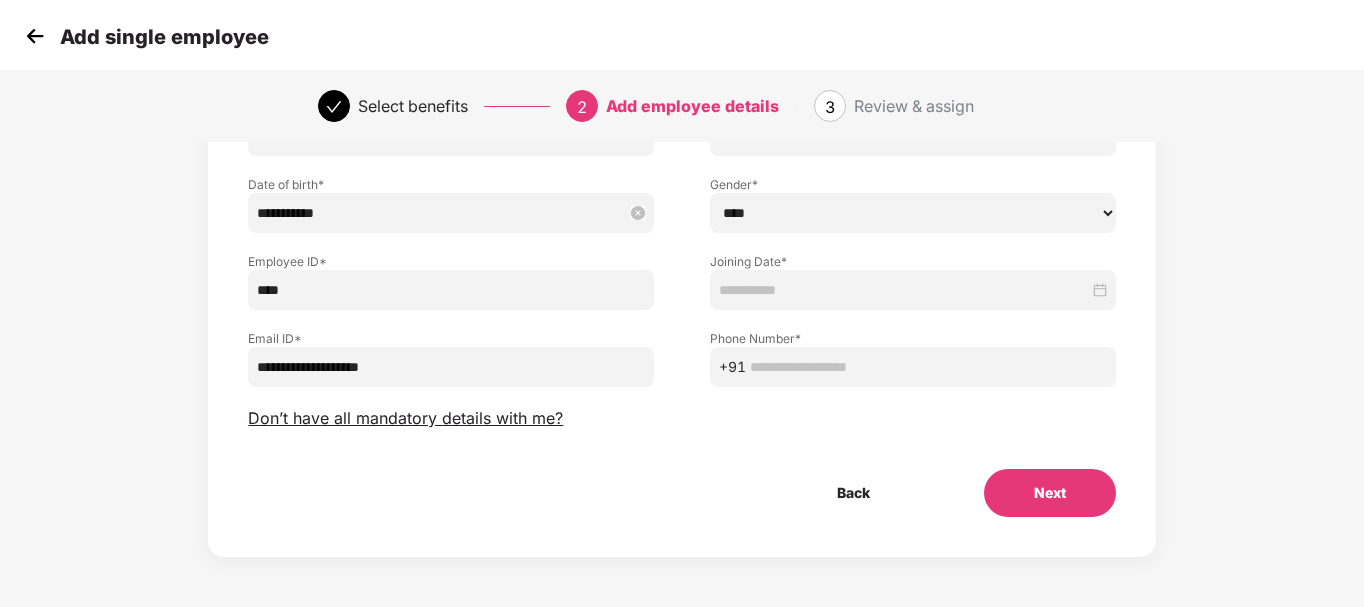 click on "**********" at bounding box center [441, 213] 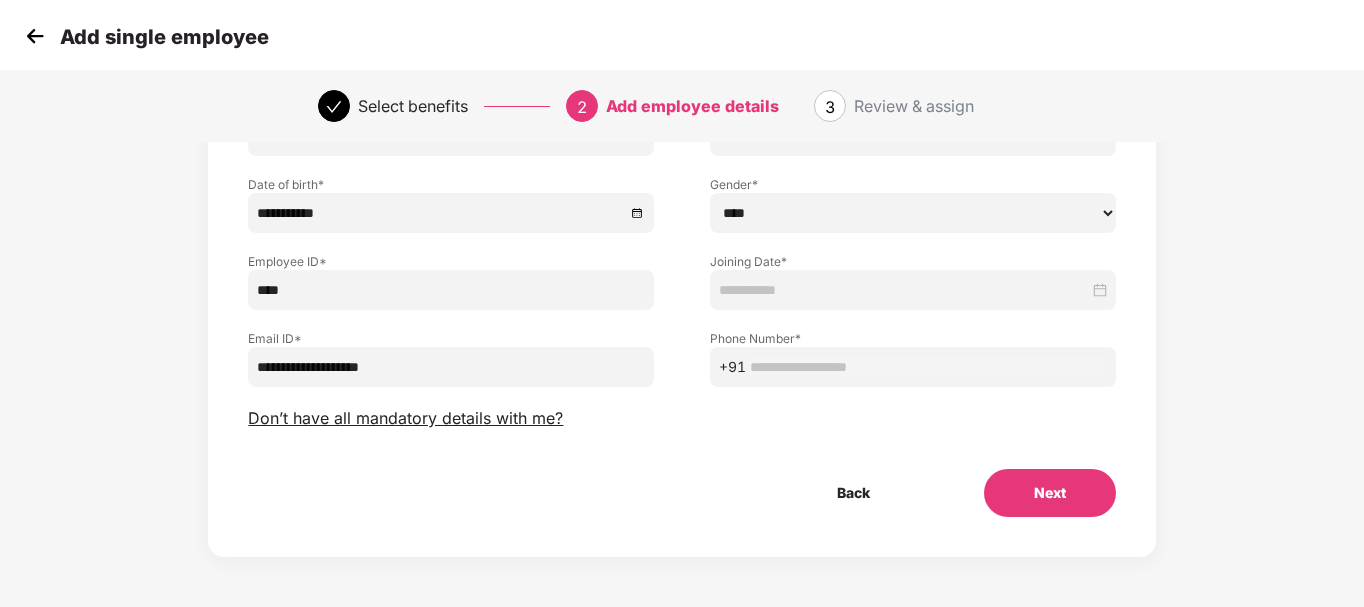 click on "**********" at bounding box center (451, 194) 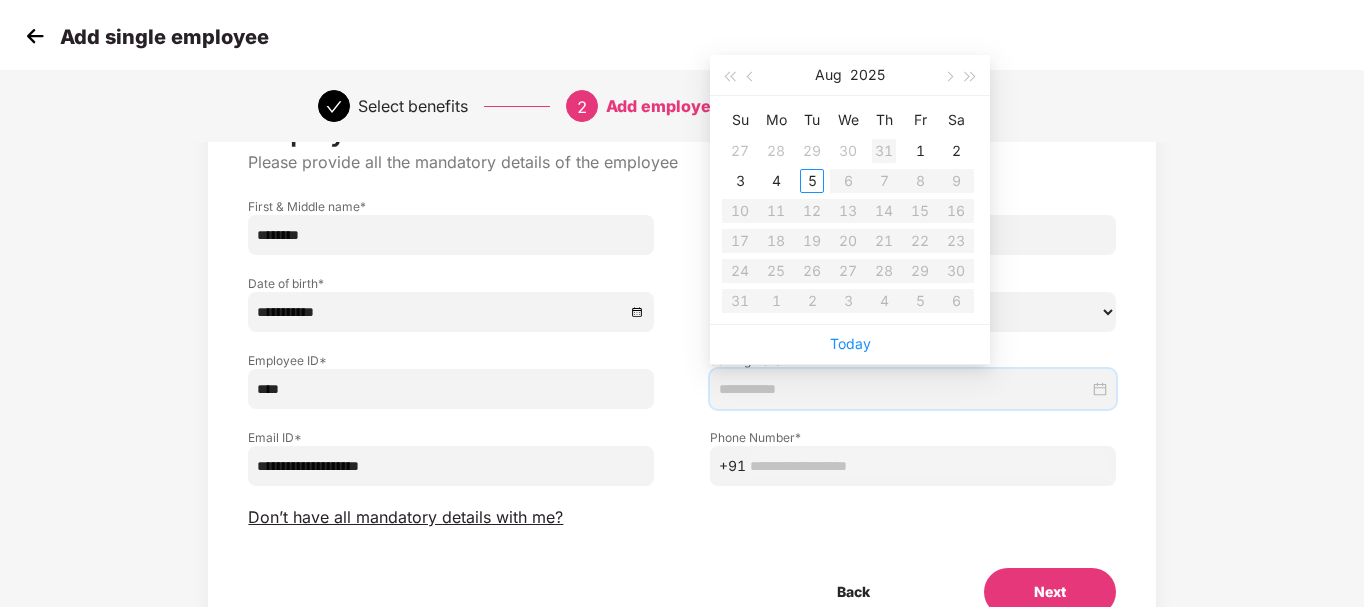 type on "**********" 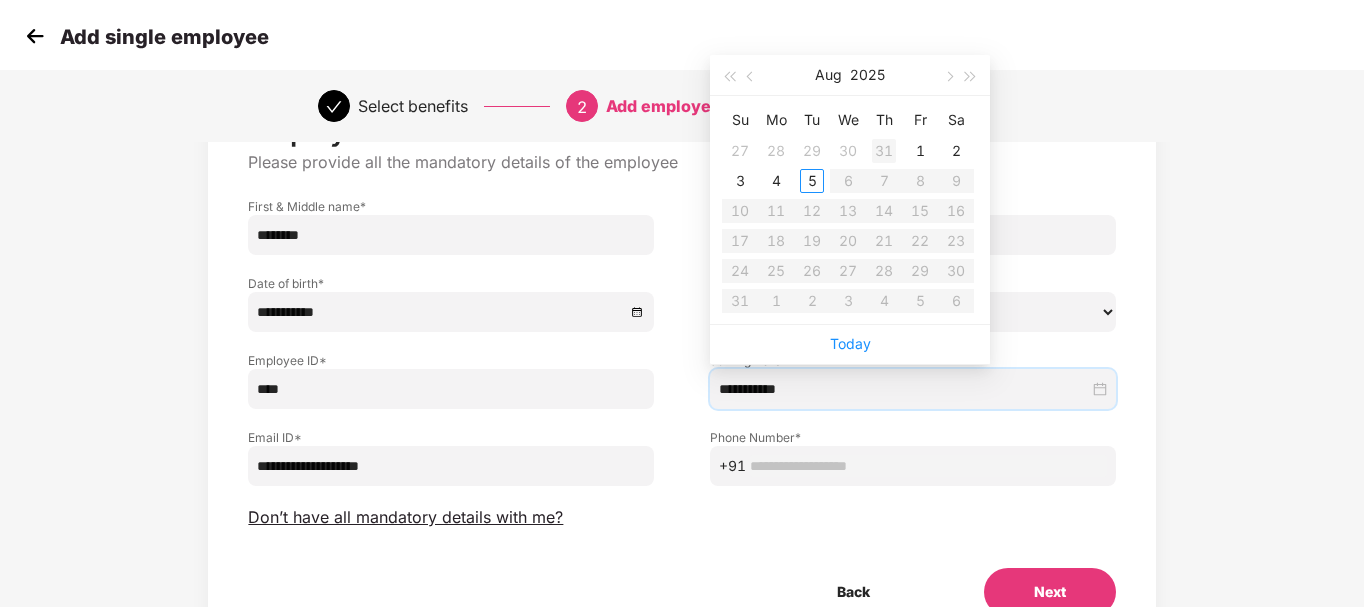 type on "**********" 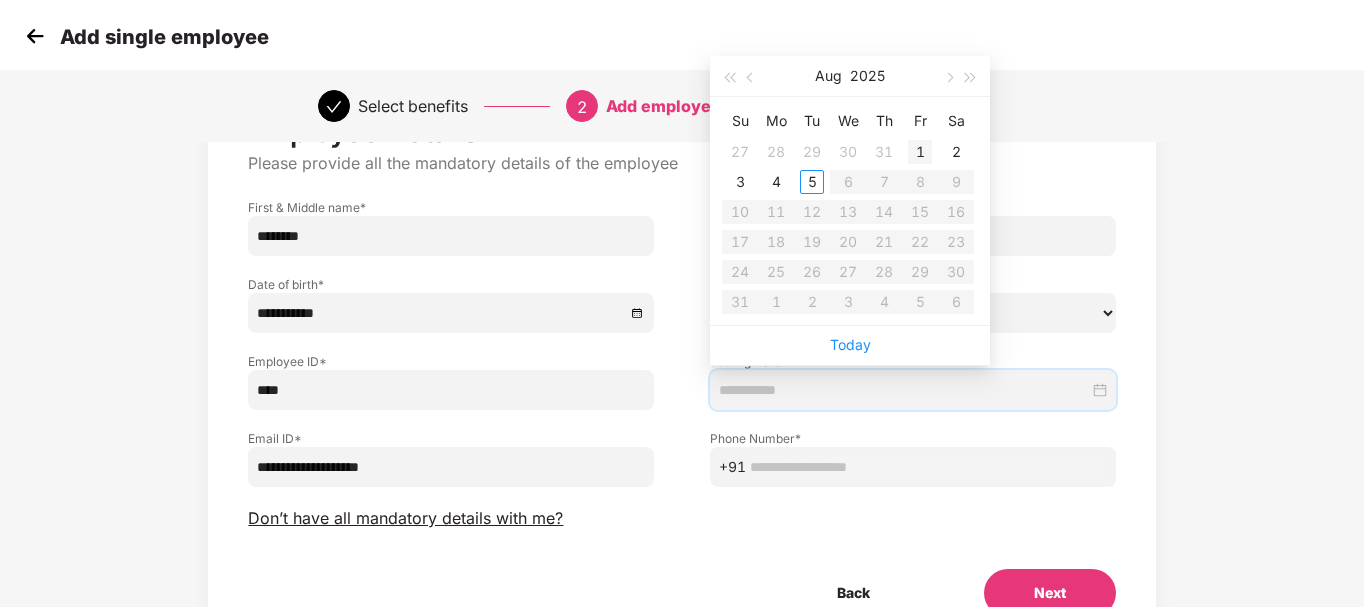 type on "**********" 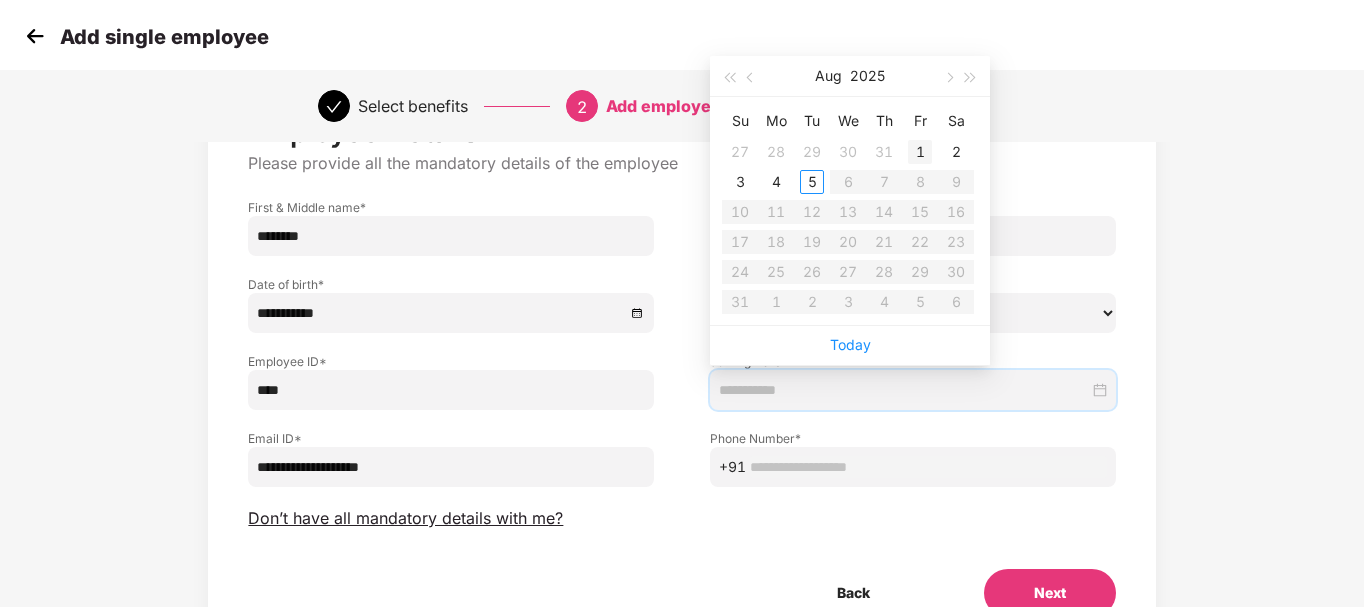 click on "1" at bounding box center [920, 152] 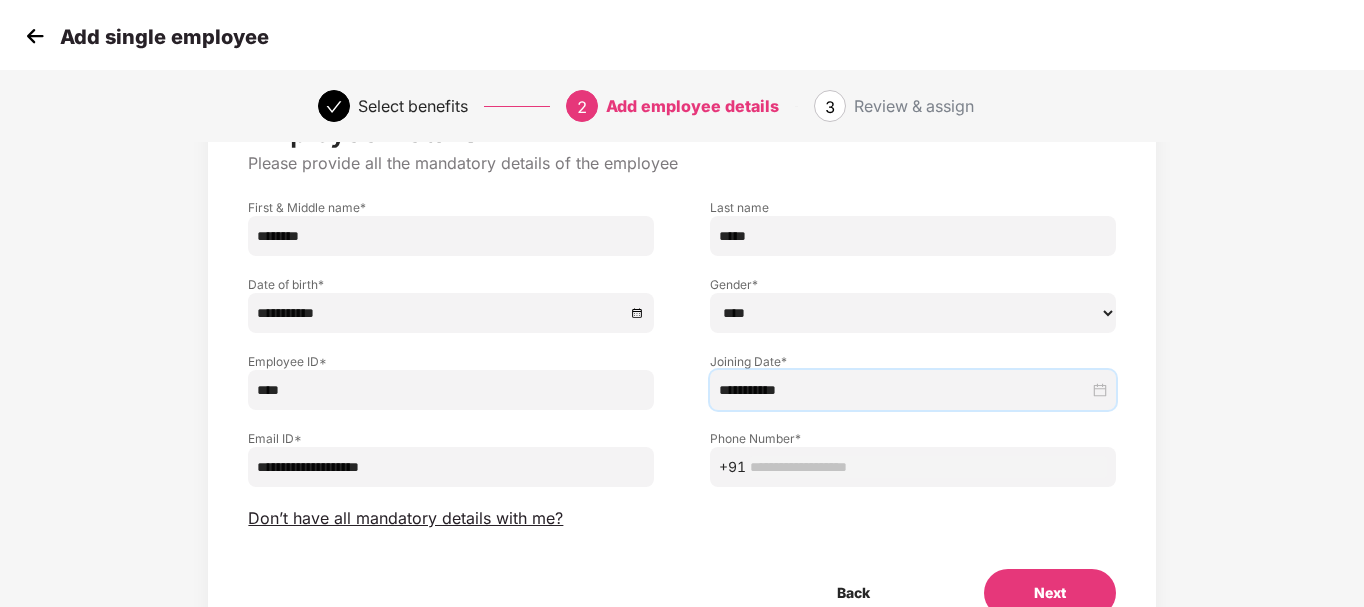 click on "Last name *****" at bounding box center (913, 217) 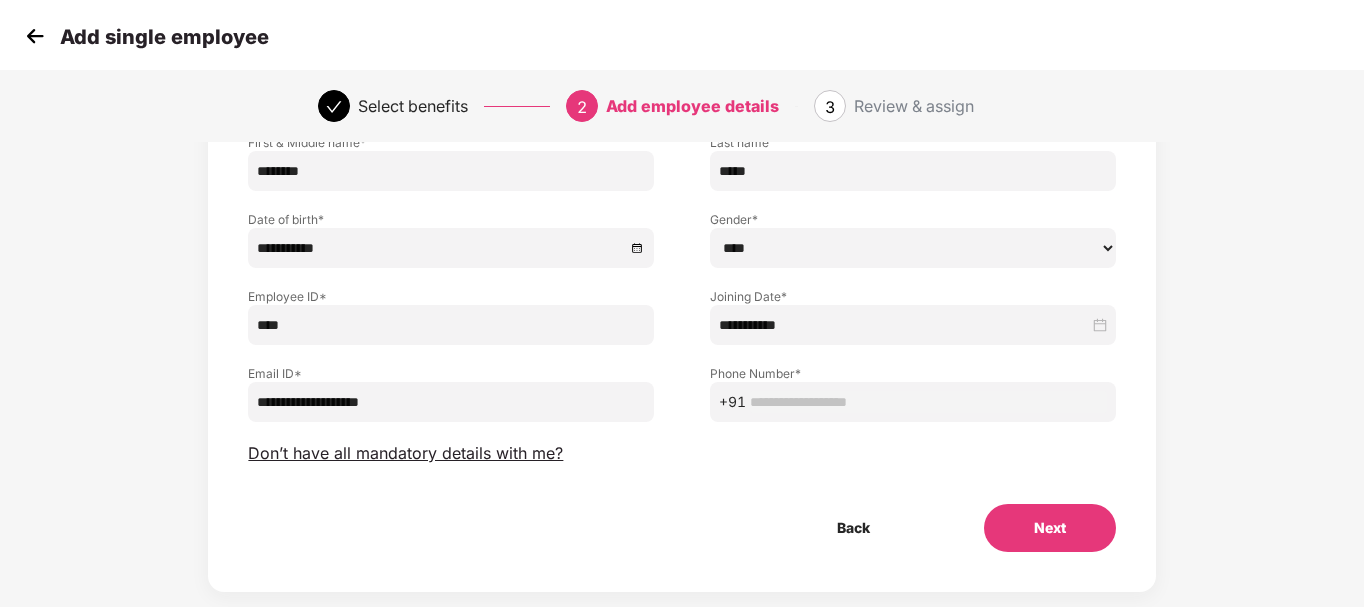 scroll, scrollTop: 194, scrollLeft: 0, axis: vertical 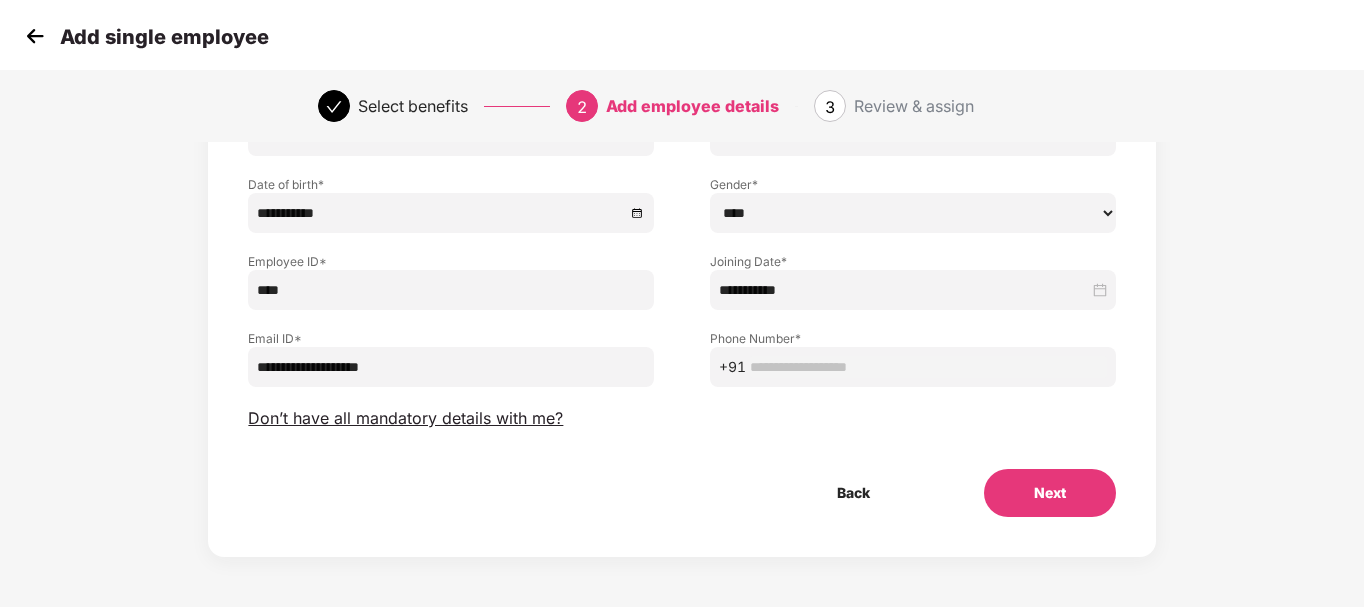 click on "**********" at bounding box center [681, 266] 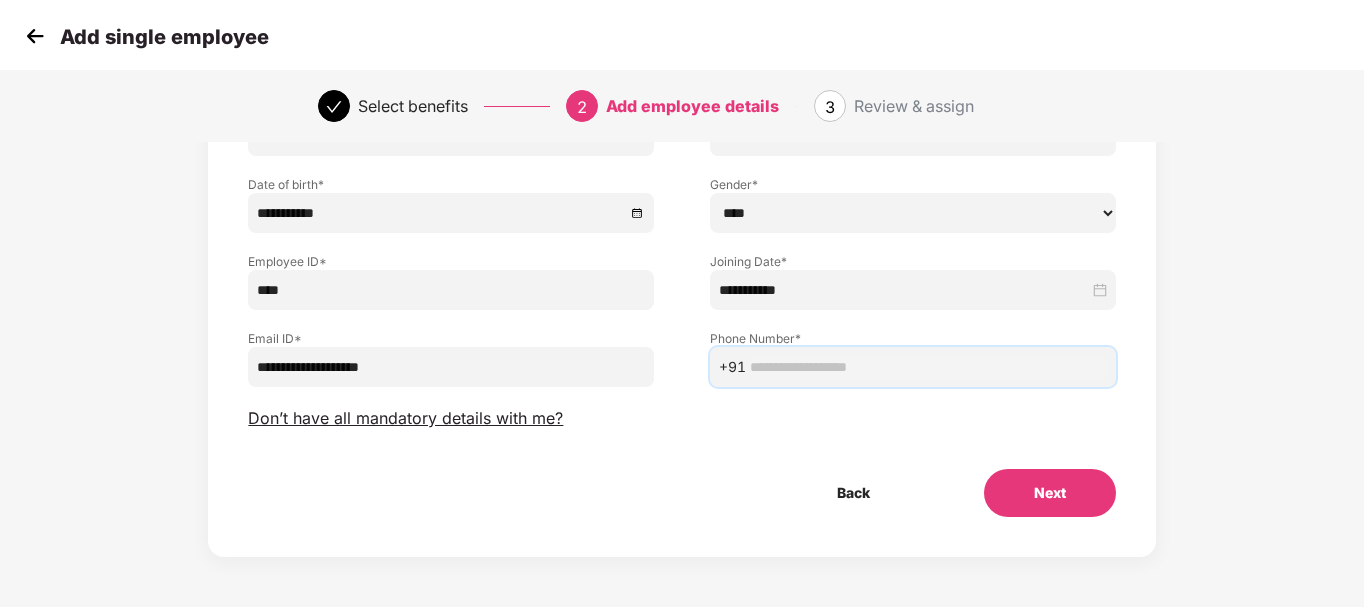 click at bounding box center (928, 367) 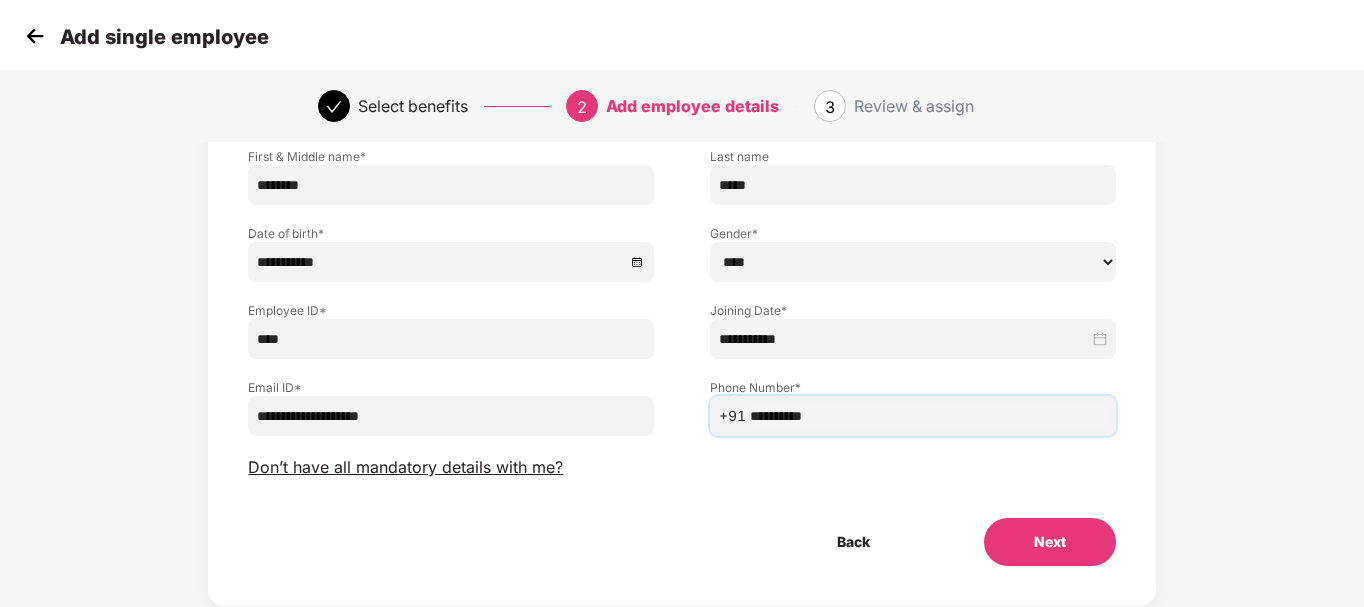scroll, scrollTop: 194, scrollLeft: 0, axis: vertical 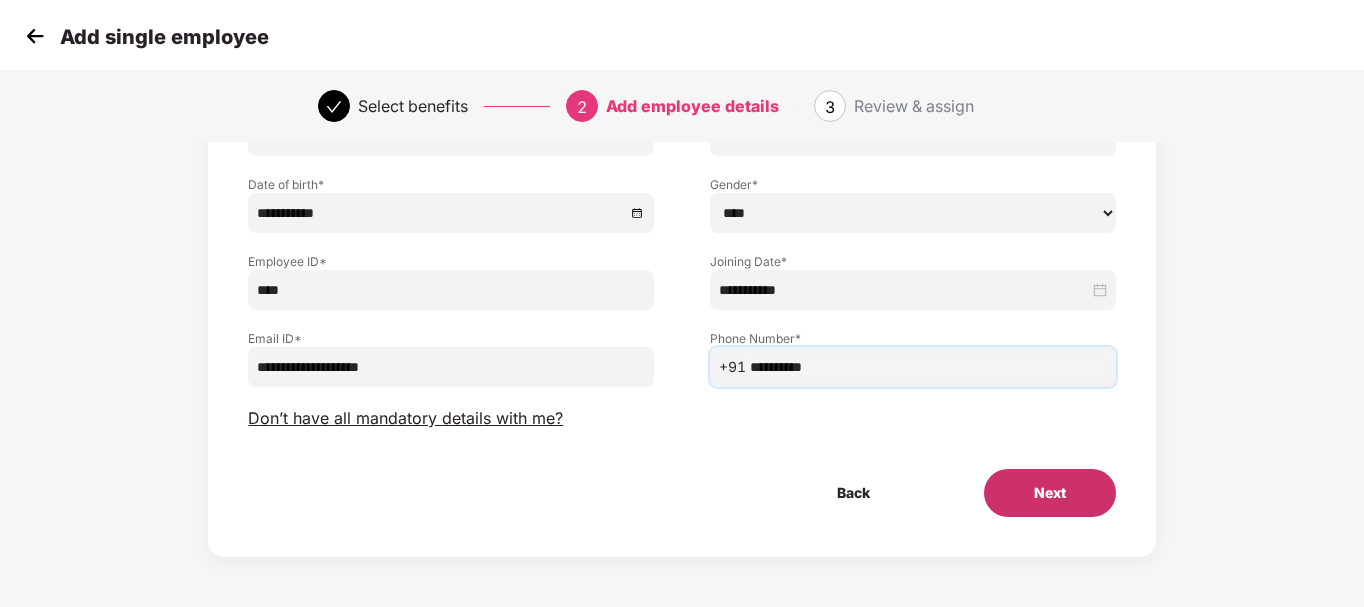 type on "**********" 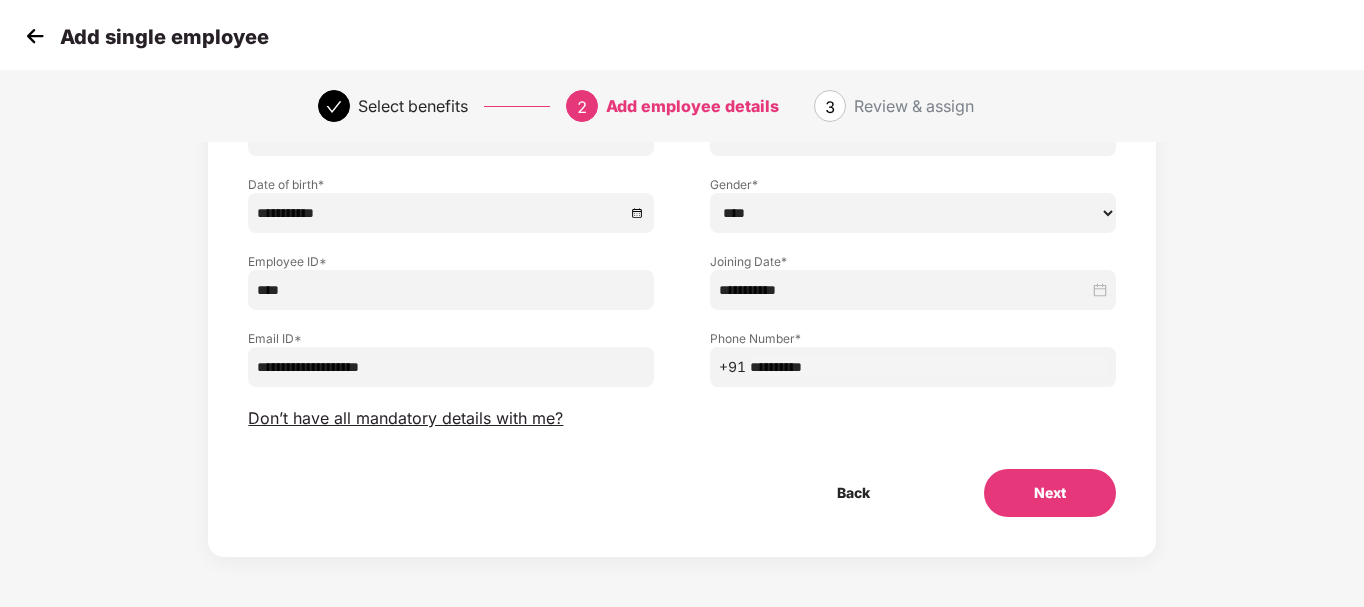 click on "Next" at bounding box center [1050, 493] 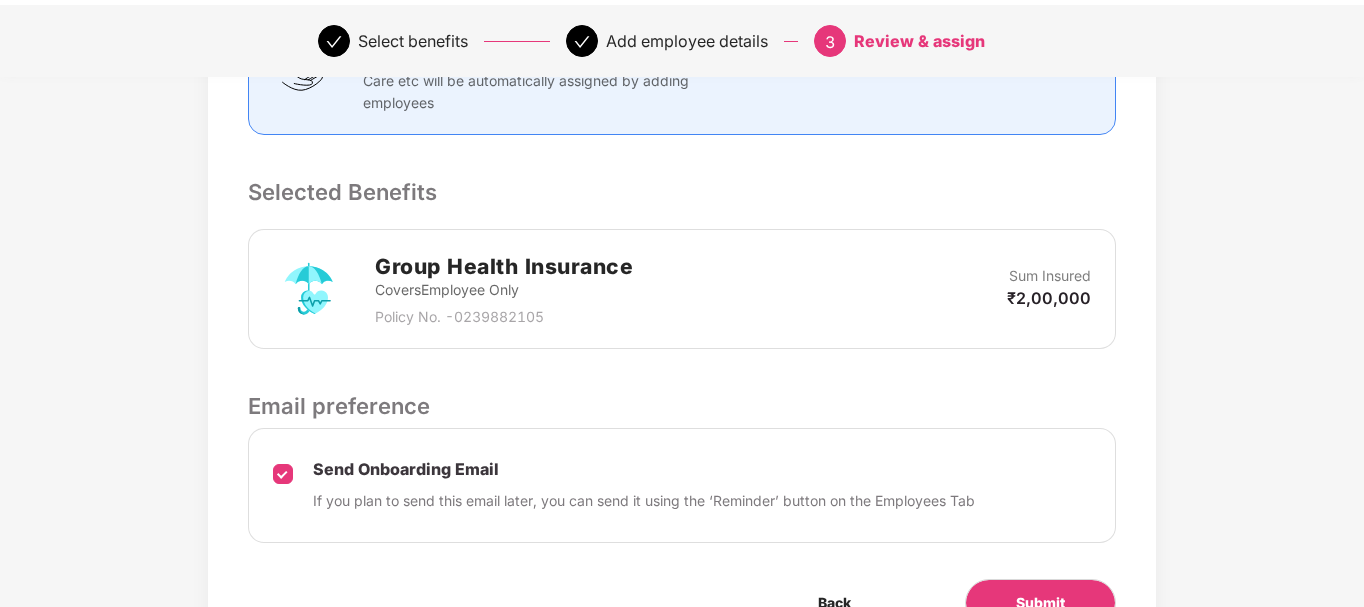 scroll, scrollTop: 640, scrollLeft: 0, axis: vertical 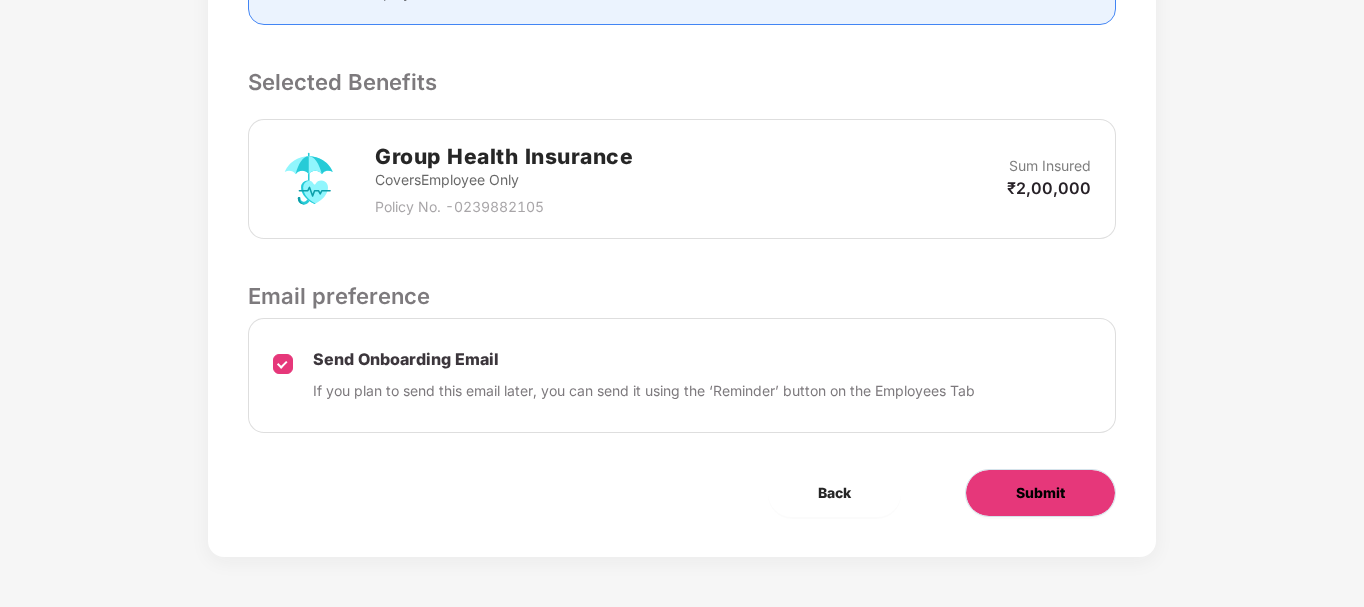 click on "Submit" at bounding box center (1040, 493) 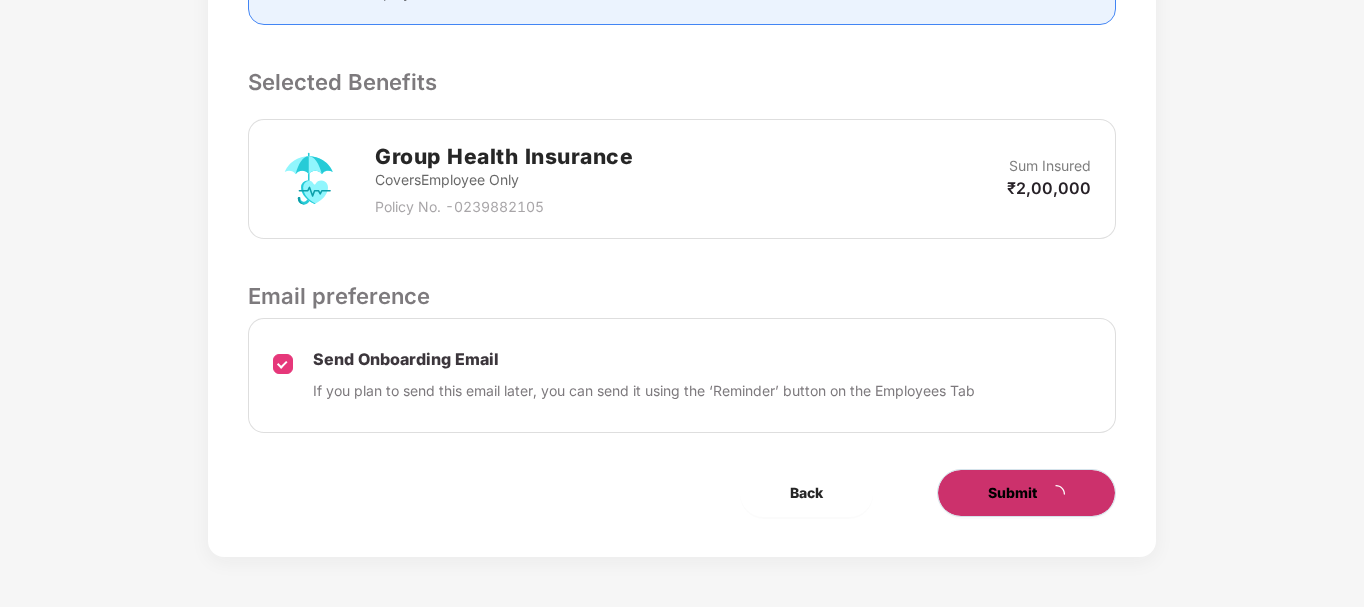scroll, scrollTop: 0, scrollLeft: 0, axis: both 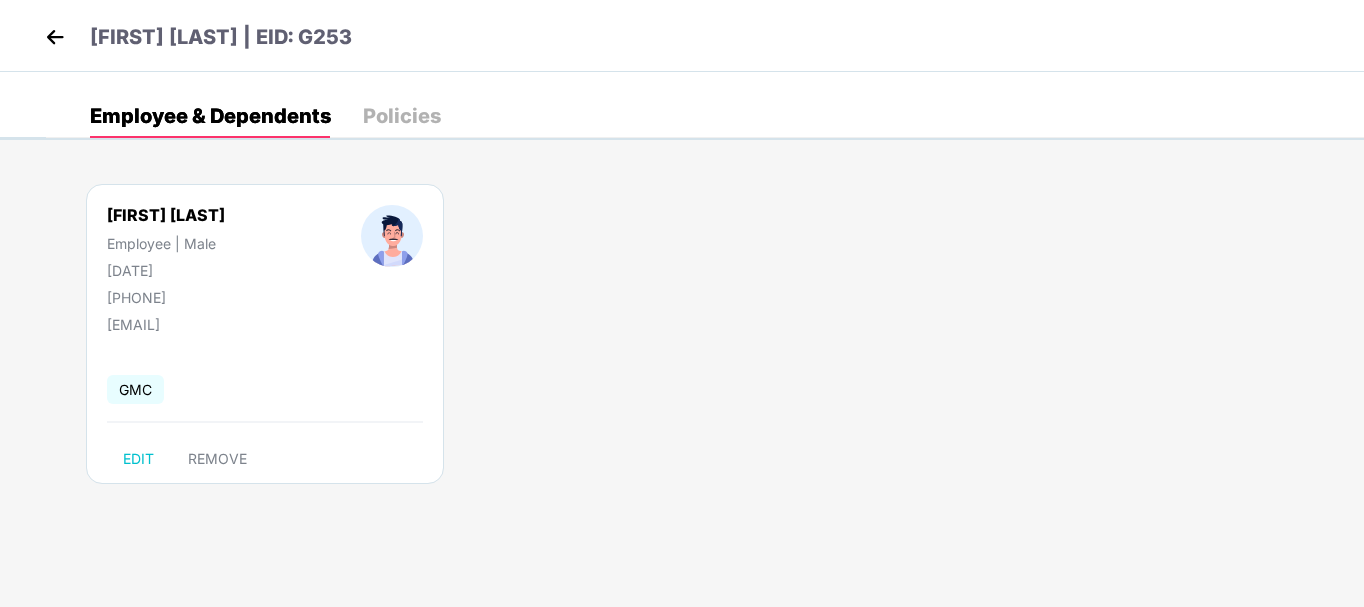 click at bounding box center (55, 37) 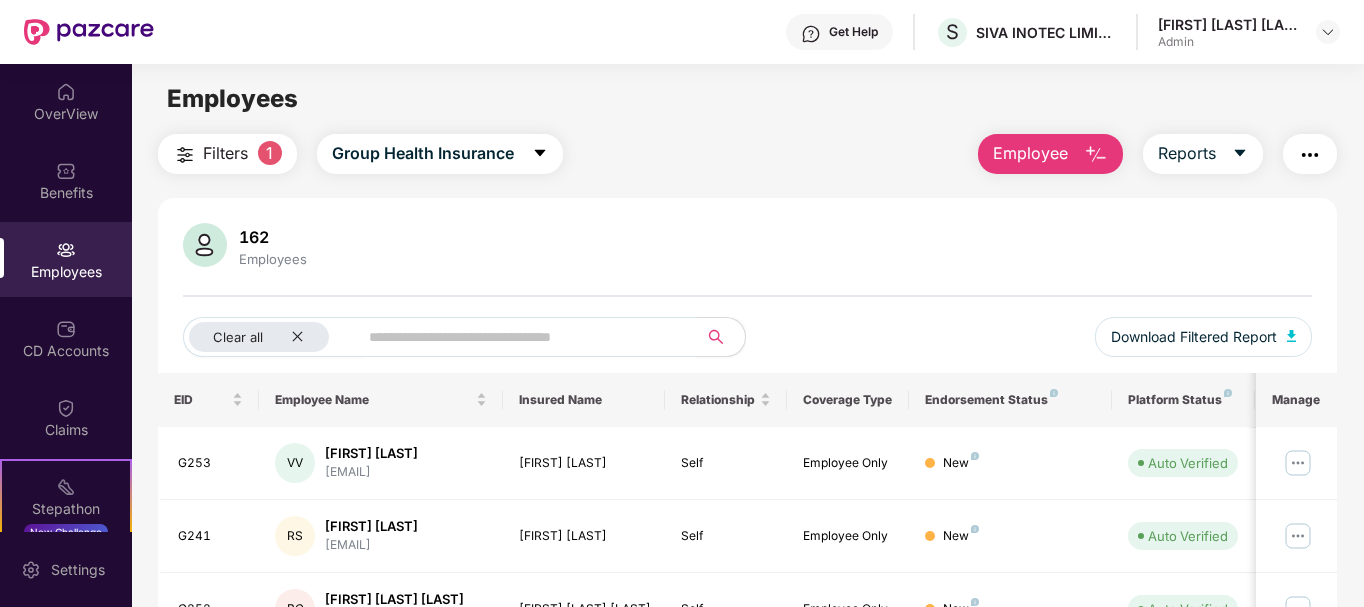 click at bounding box center (520, 337) 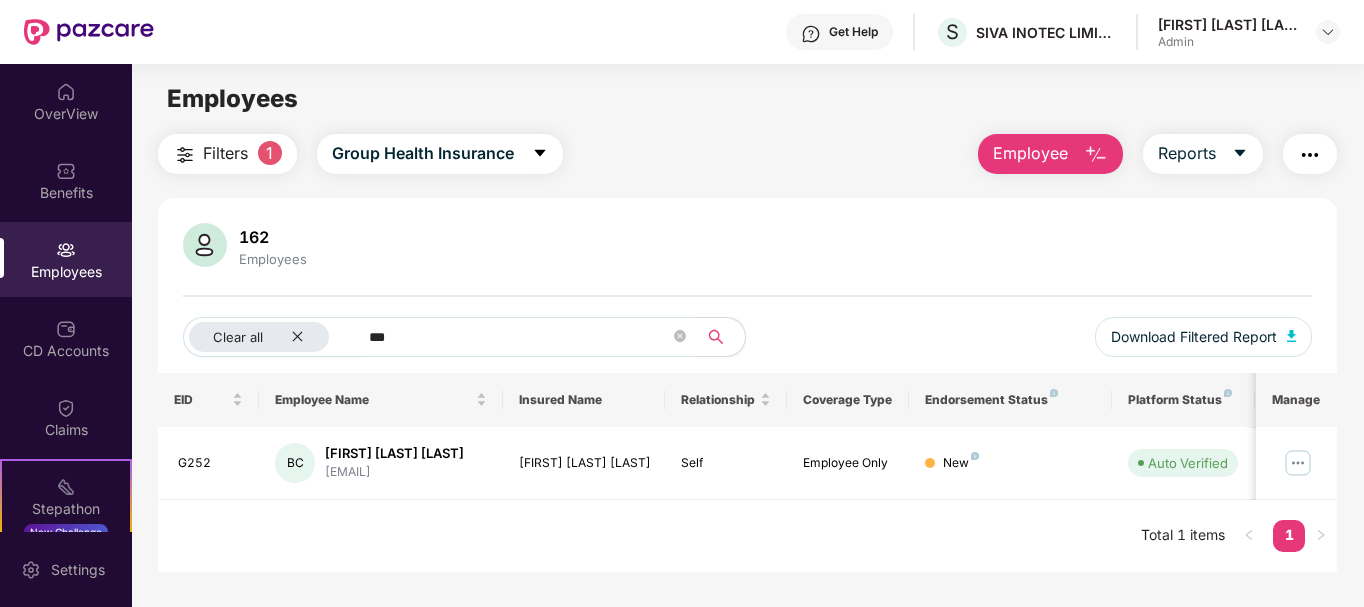 click on "EID Employee Name Insured Name Relationship Coverage Type Endorsement Status Platform Status Joining Date Manage                   G252 BC [FIRST] [LAST] [LAST]   [EMAIL] [FIRST] [LAST] [LAST] Self Employee Only New Auto Verified 23 July 2025 Total 1 items 1" at bounding box center [748, 472] 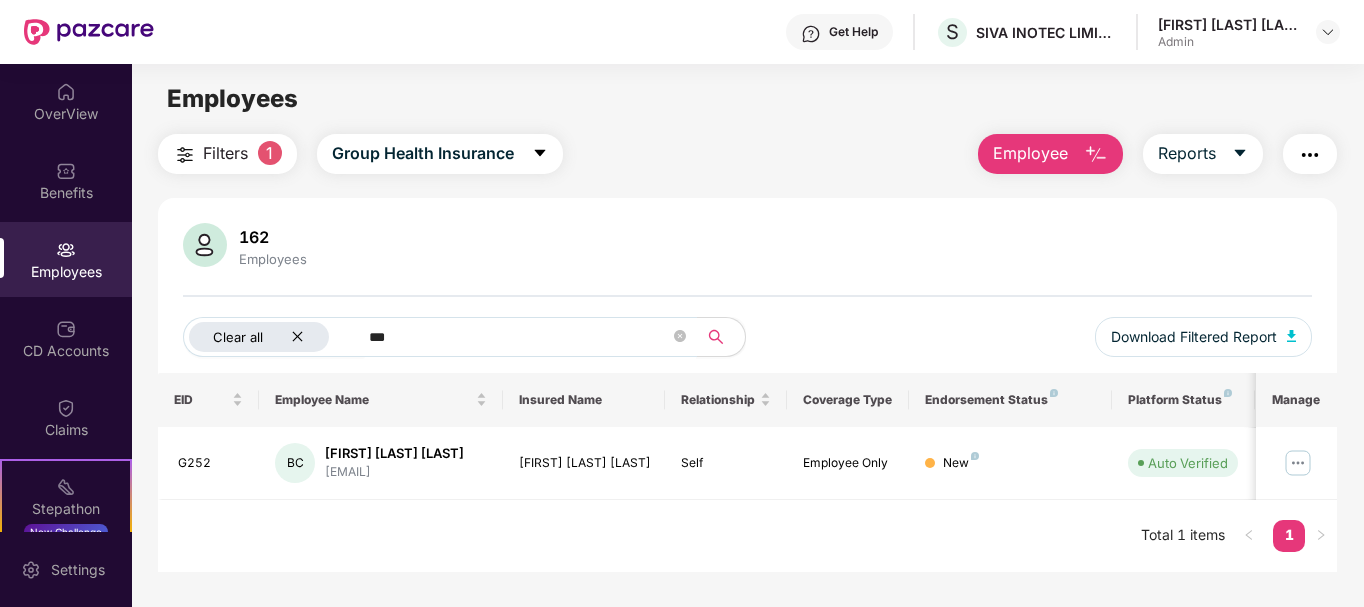drag, startPoint x: 420, startPoint y: 344, endPoint x: 252, endPoint y: 344, distance: 168 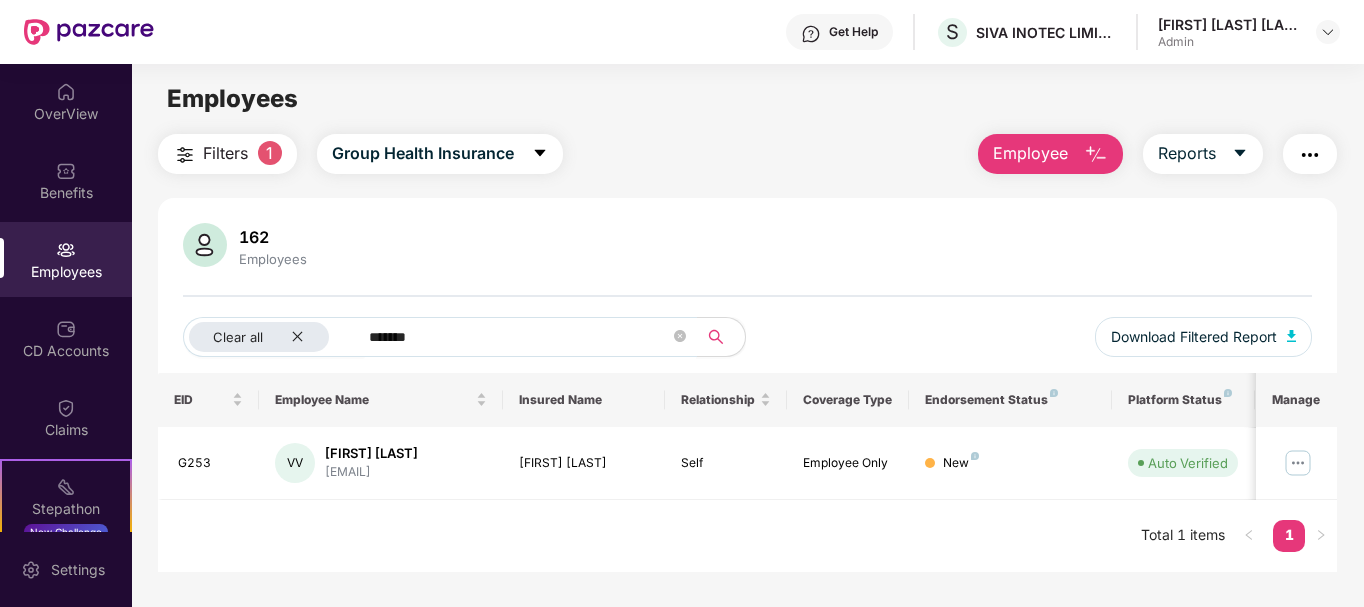 scroll, scrollTop: 64, scrollLeft: 0, axis: vertical 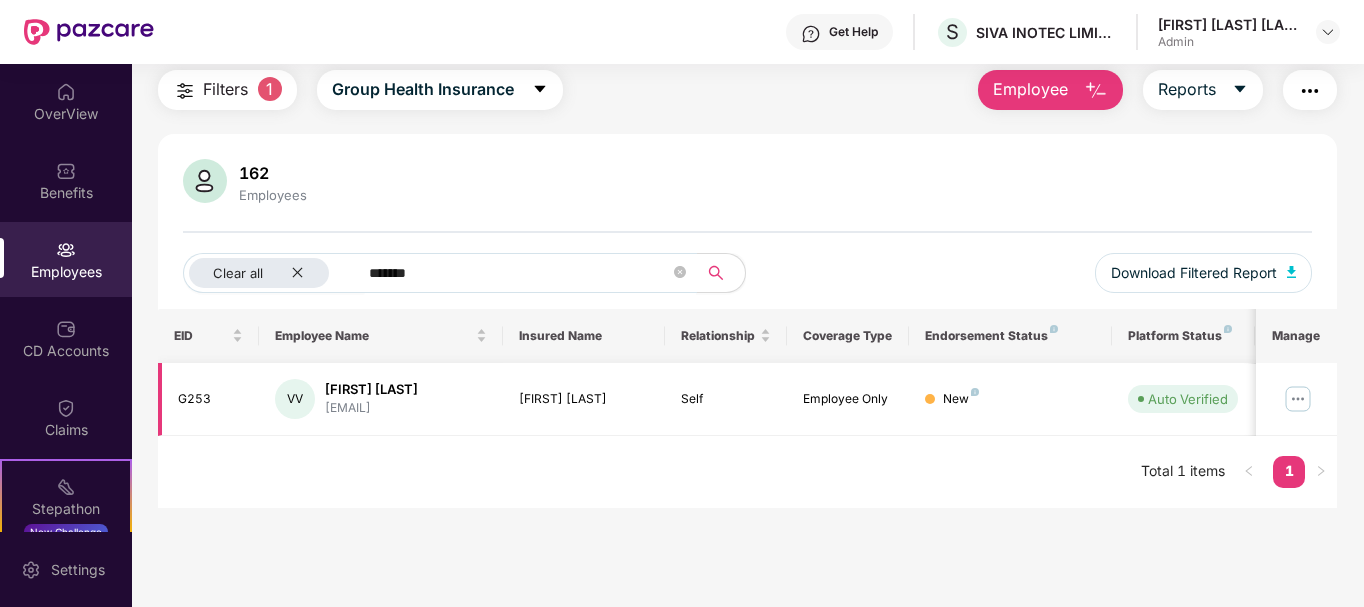 type on "*******" 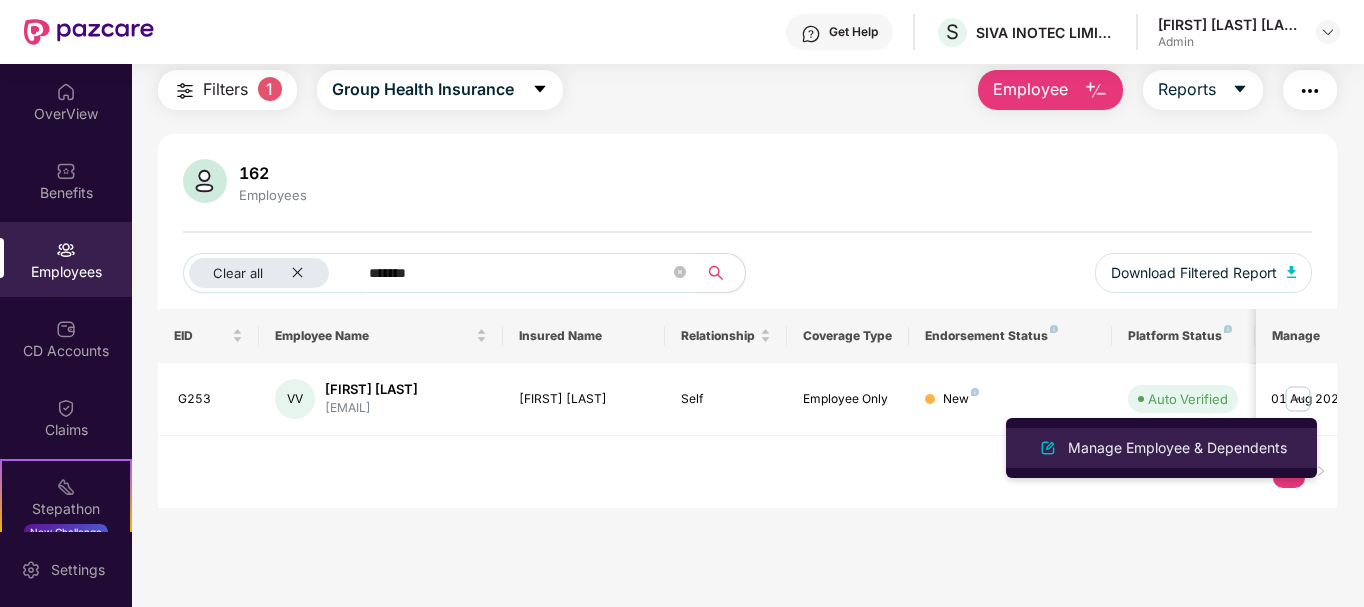click on "Manage Employee & Dependents" at bounding box center [1177, 448] 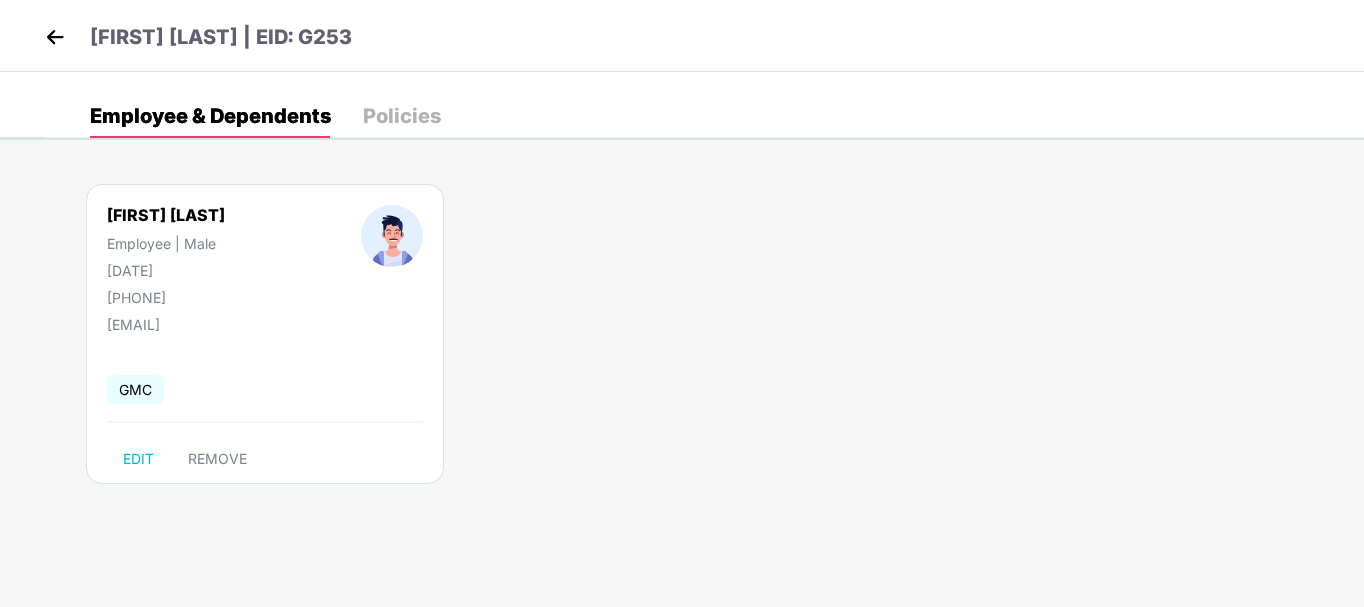 click at bounding box center [55, 37] 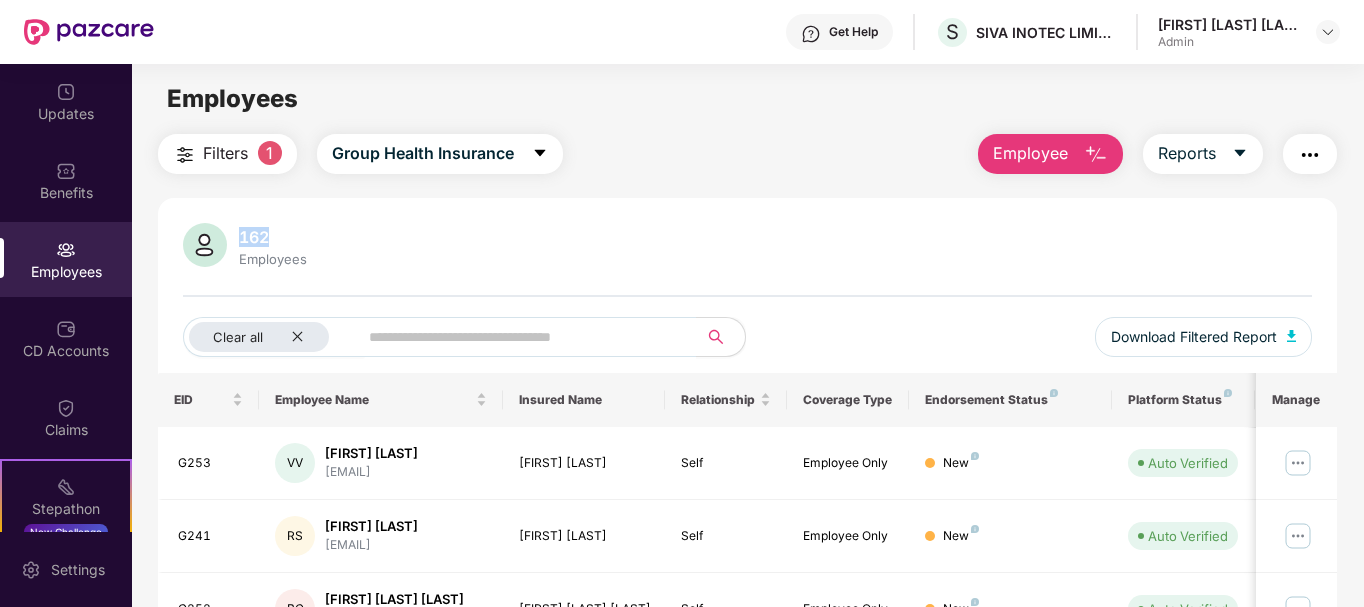 drag, startPoint x: 270, startPoint y: 237, endPoint x: 232, endPoint y: 237, distance: 38 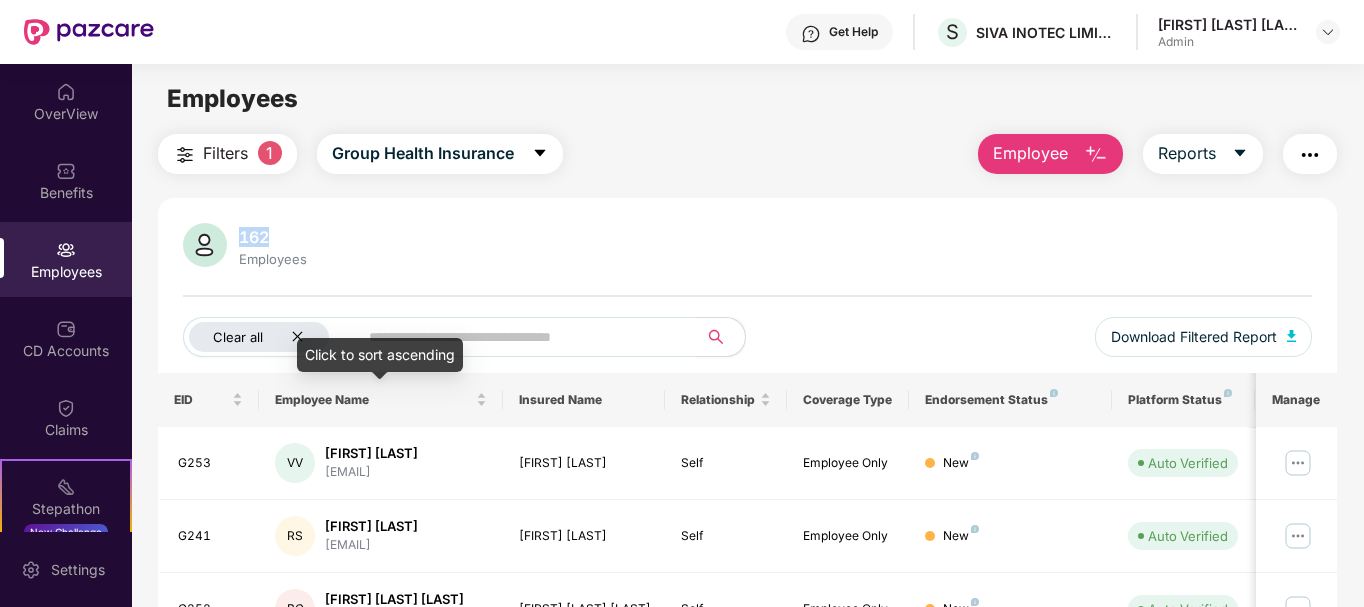 click on "Clear all" at bounding box center (259, 337) 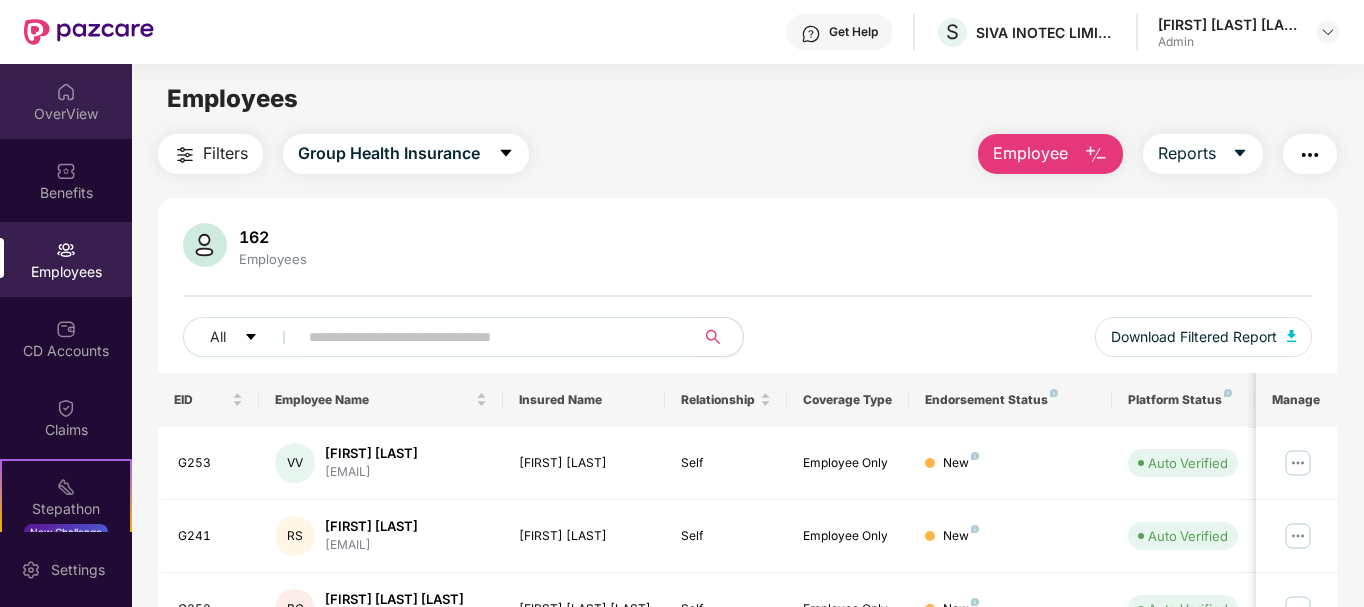 click on "OverView" at bounding box center [66, 114] 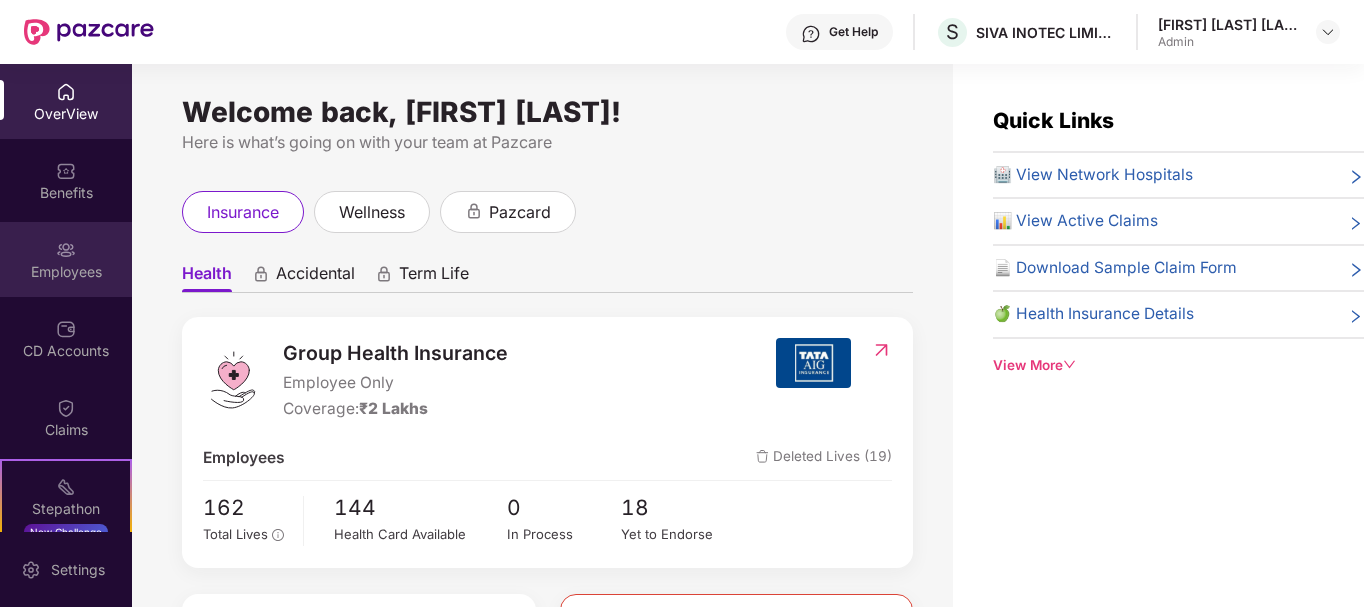 click on "Employees" at bounding box center (66, 272) 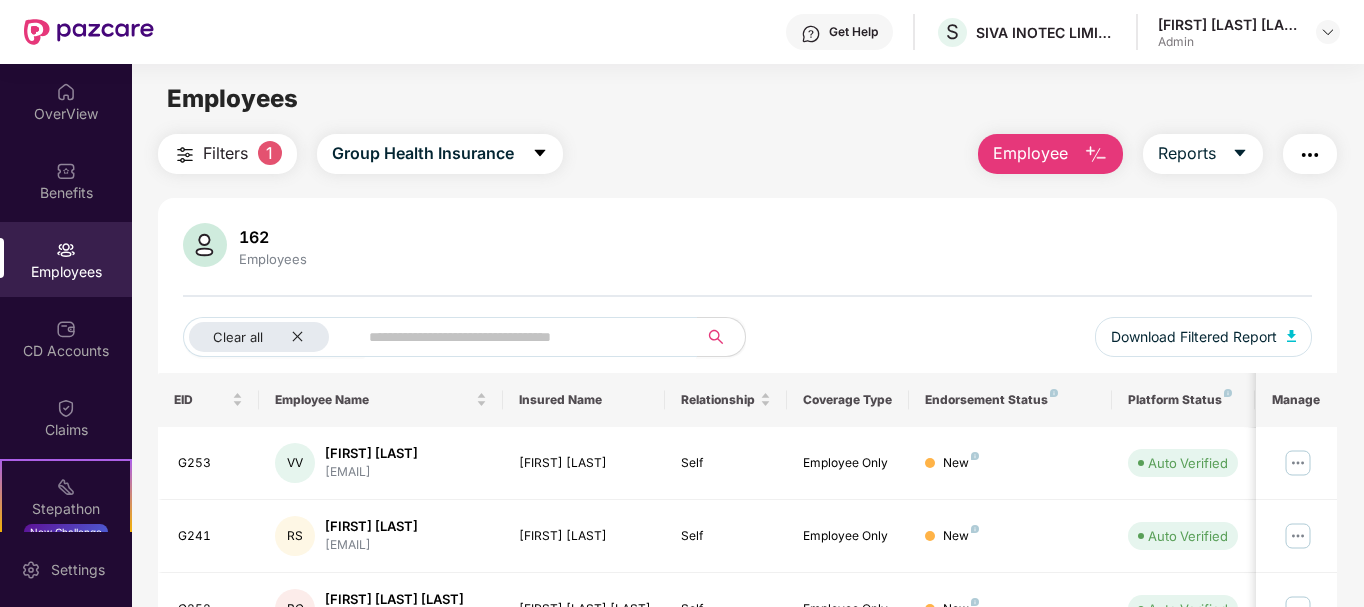 click at bounding box center [520, 337] 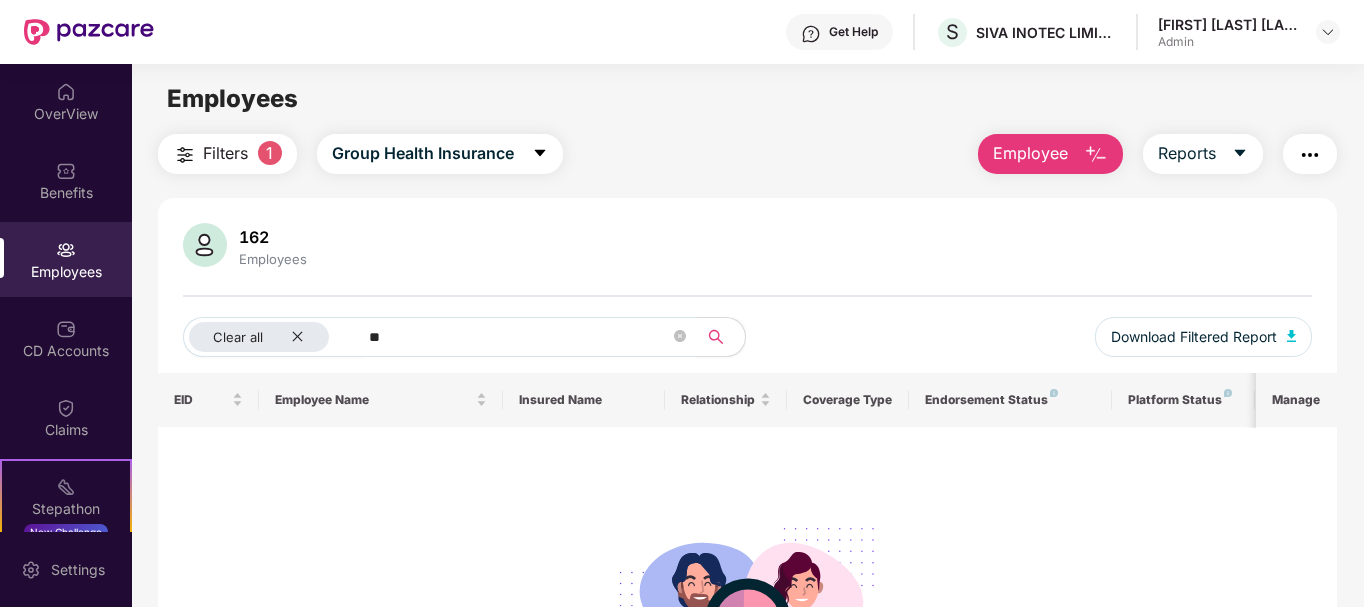 type on "*" 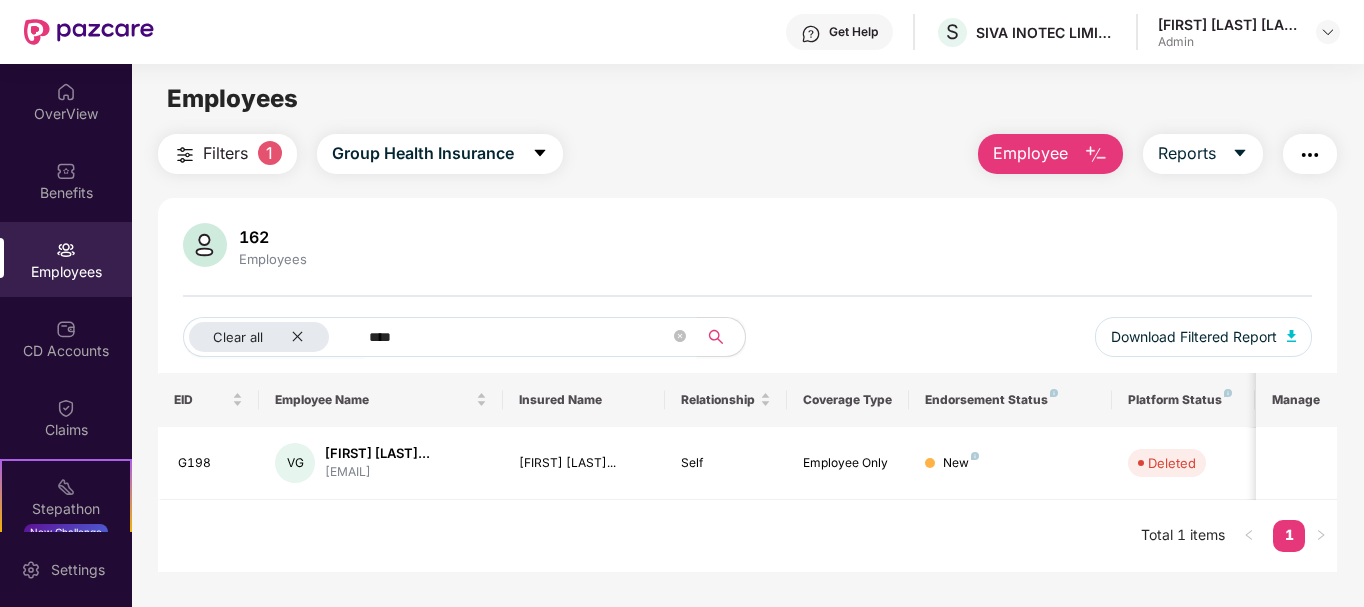 type on "****" 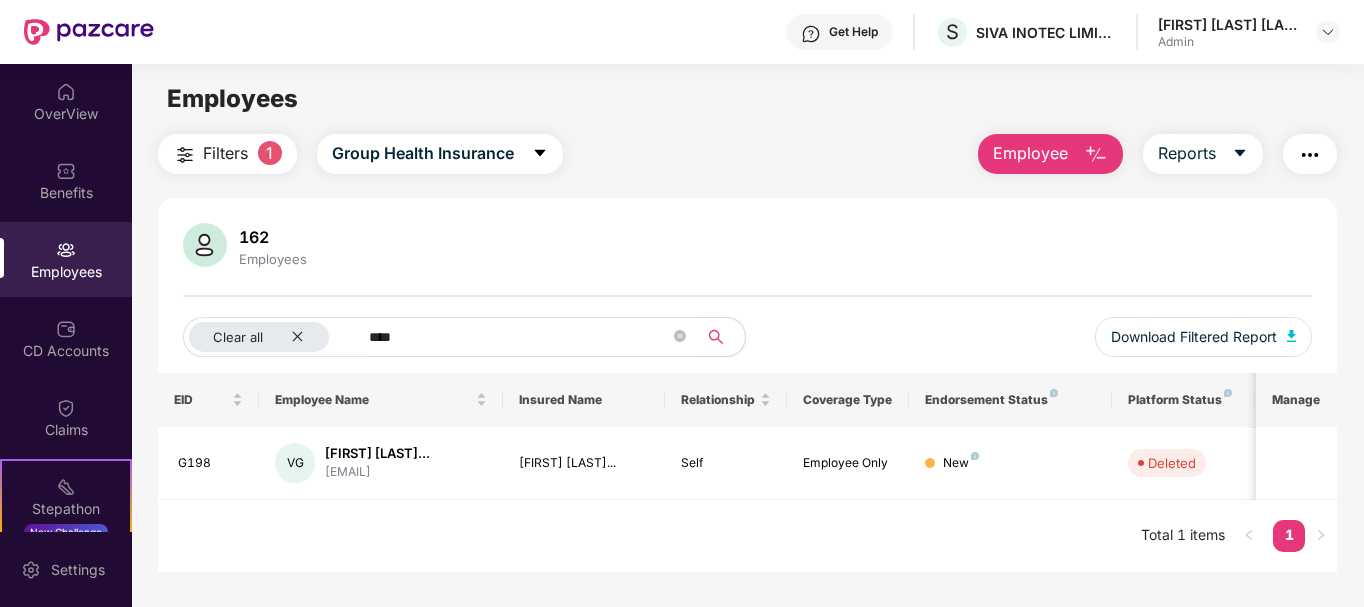 click on "EID Employee Name Insured Name Relationship Coverage Type Endorsement Status Platform Status Joining Date Manage                   G198 VG [FIRST] [LAST] [LAST]...   [EMAIL] [FIRST] [LAST] [LAST] Self Employee Only New Deleted 11 Mar 2025 Total 1 items 1" at bounding box center [748, 472] 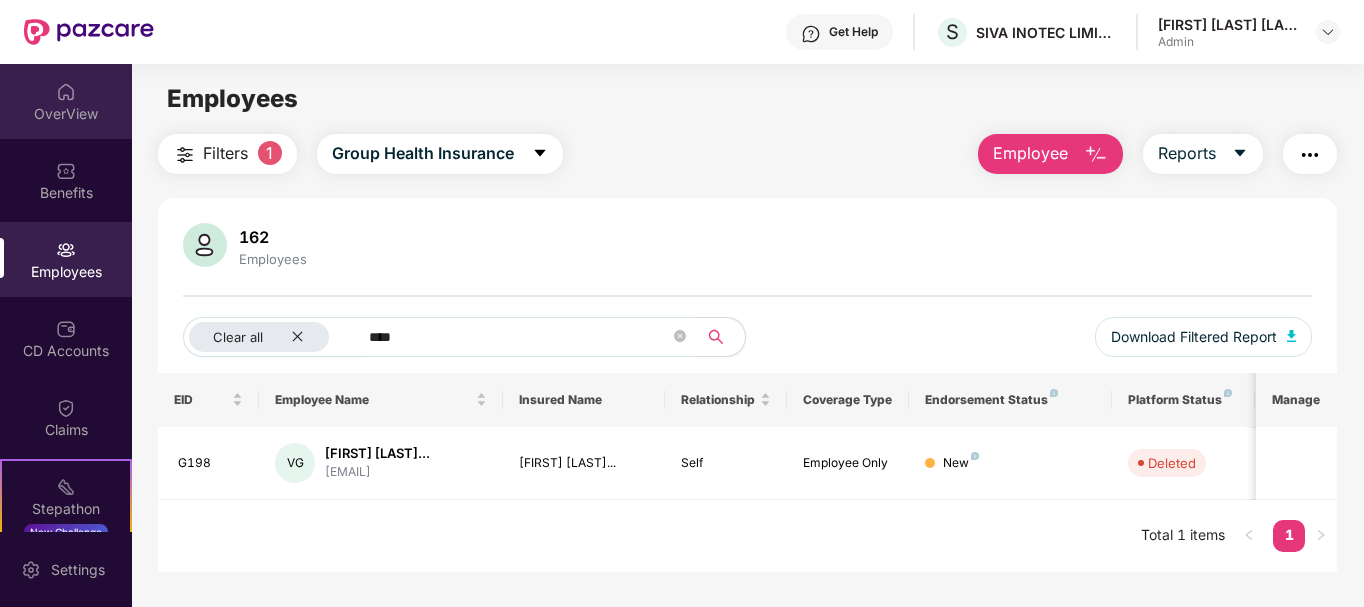 click on "OverView" at bounding box center [66, 114] 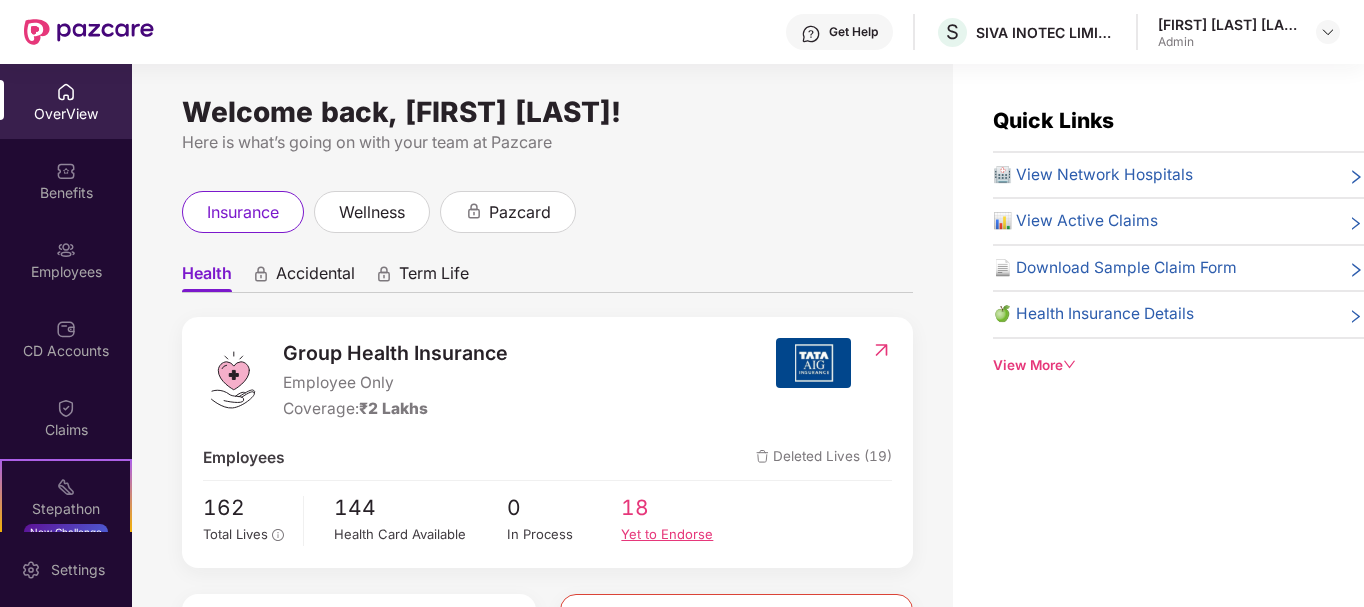 click on "18" at bounding box center (678, 507) 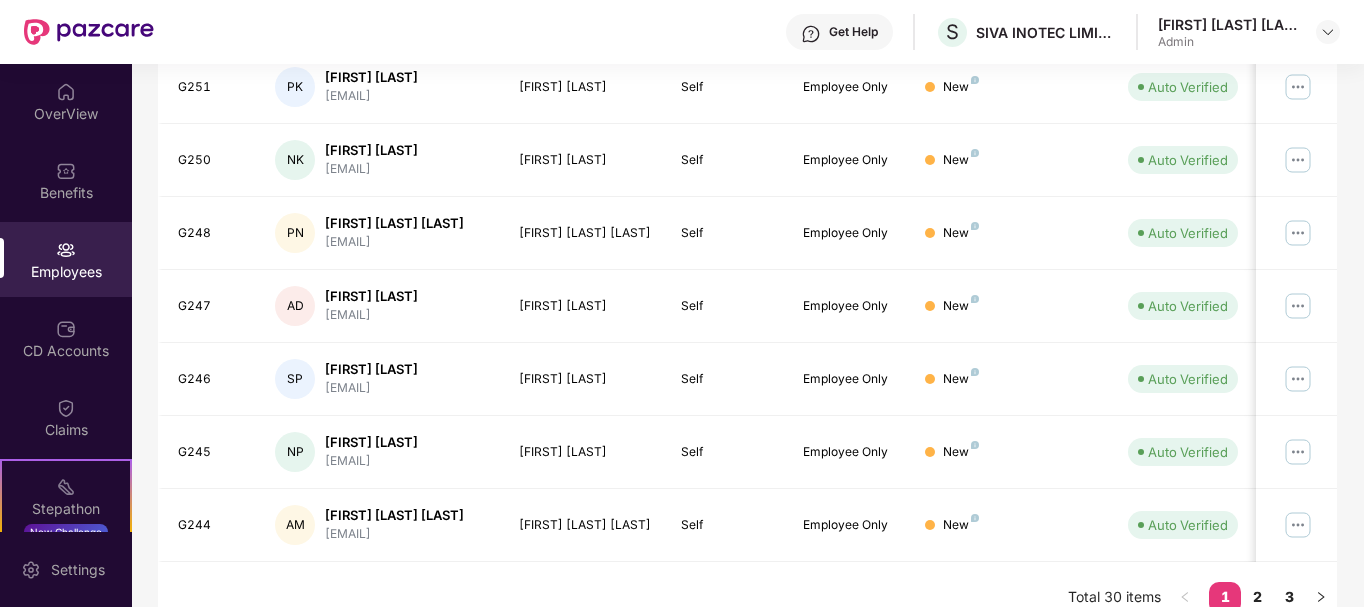 scroll, scrollTop: 600, scrollLeft: 0, axis: vertical 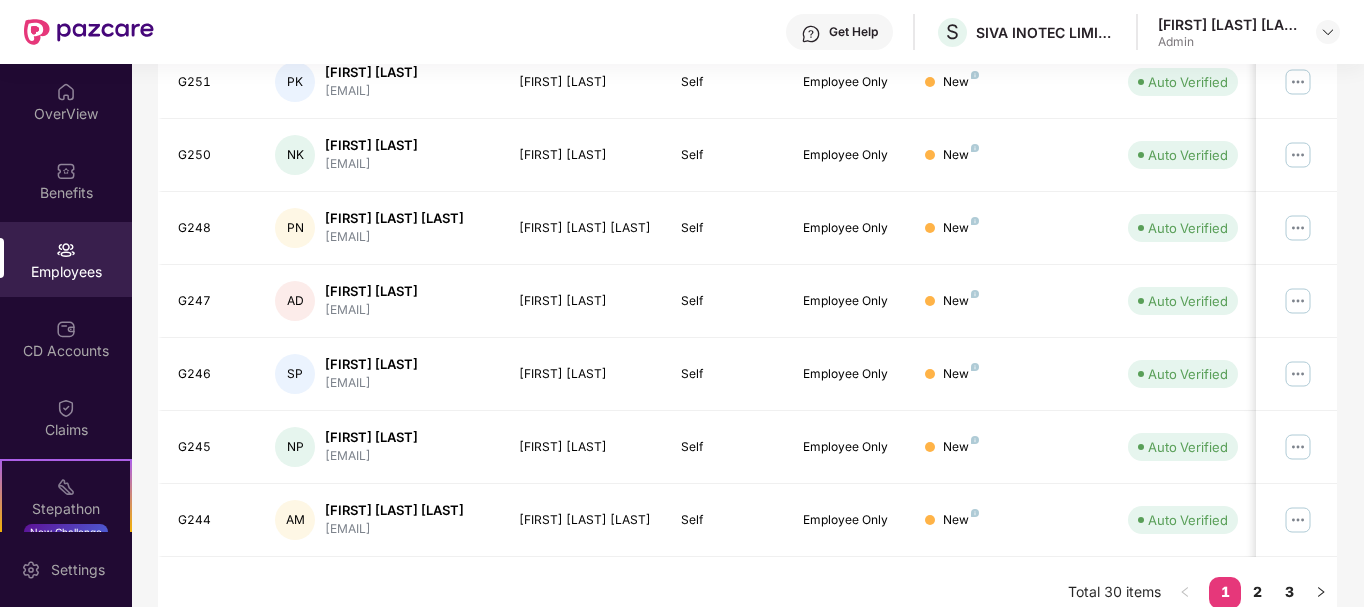 click on "EID Employee Name Insured Name Relationship Coverage Type Endorsement Status Platform Status Joining Date Manage                   G253 VV [FIRST] [LAST]   [EMAIL] [FIRST] [LAST] Self Employee Only New Auto Verified 01 Aug 2025 G241 RS [FIRST] [LAST]   [EMAIL] [FIRST] [LAST] Self Employee Only New Auto Verified 25 June 2025 G252 BC [FIRST] [LAST] [LAST]   [EMAIL] [FIRST] [LAST] [LAST] Self Employee Only New Auto Verified 23 July 2025 G251 PK [FIRST] [LAST]   [EMAIL] [FIRST] [LAST] Self Employee Only New Auto Verified 15 July 2025 G250 NK [FIRST] [LAST]   [EMAIL] [FIRST] [LAST] Self Employee Only New Auto Verified 10 July 2025 G248 PN [FIRST] [LAST] [LAST]   [EMAIL] [FIRST] [LAST] [LAST] Self Employee Only New Auto Verified 10 July 2025 G247 AD [FIRST] [LAST]   [EMAIL] [FIRST] [LAST] Self Employee Only New Auto Verified 03 July 2025 G246 SP [FIRST] [LAST]   [EMAIL] Self New" at bounding box center [748, 201] 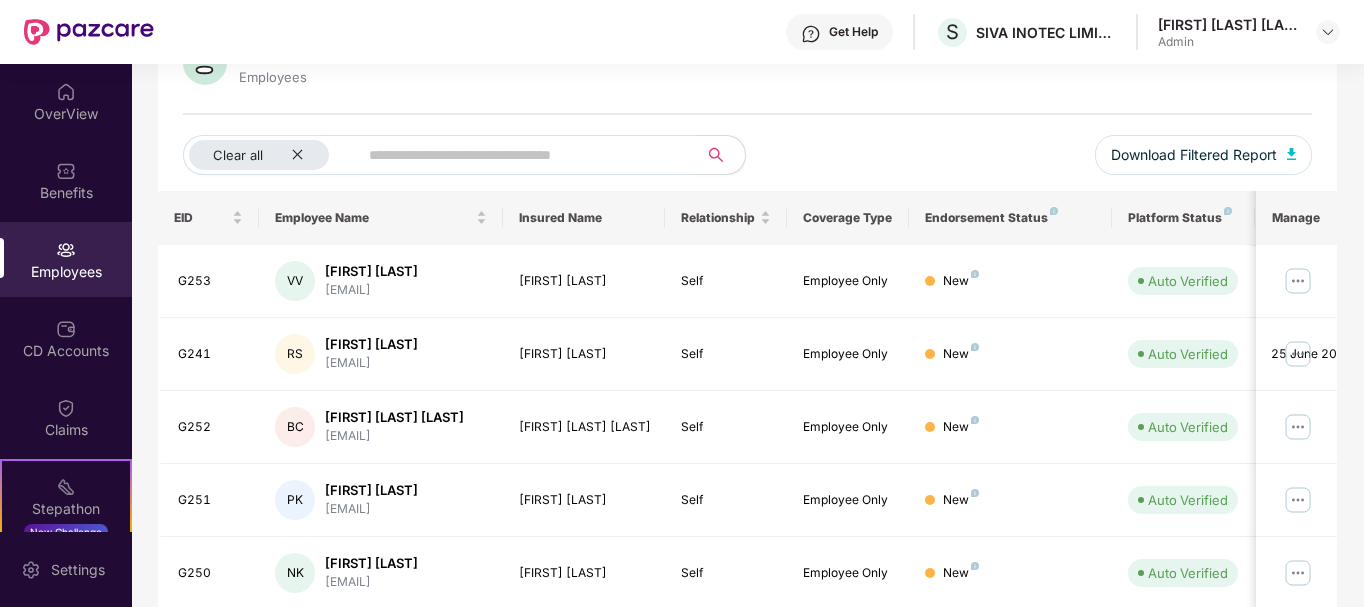 scroll, scrollTop: 0, scrollLeft: 0, axis: both 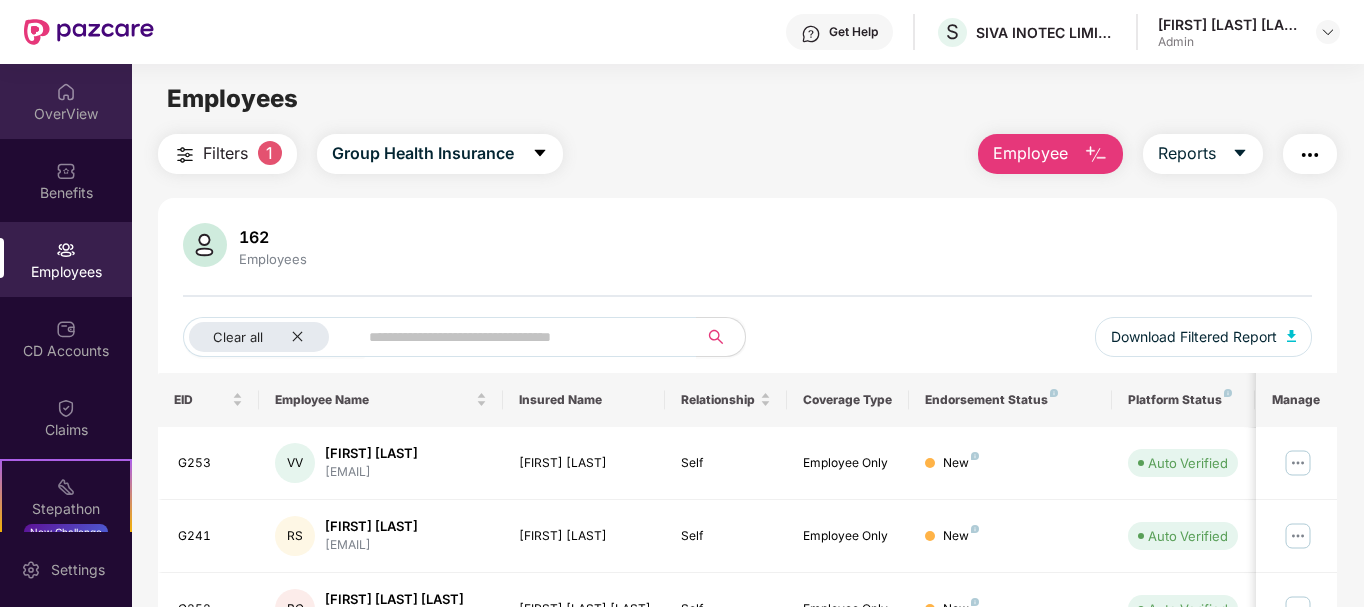 click on "OverView" at bounding box center [66, 101] 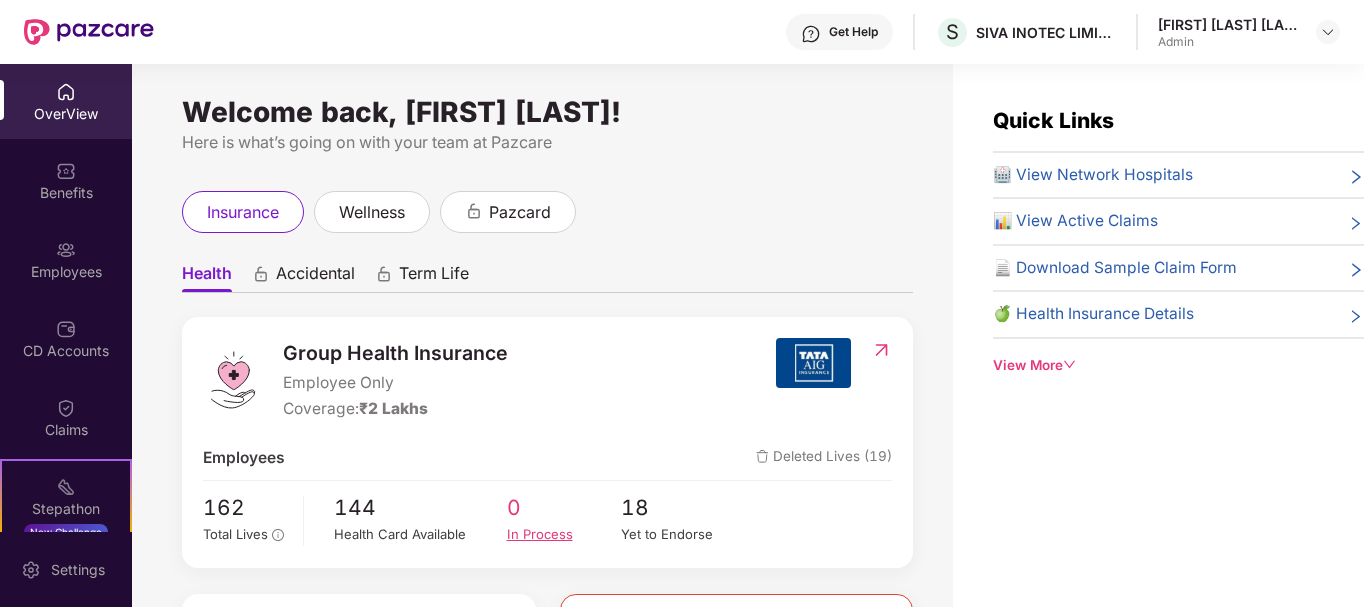 click on "In Process" at bounding box center [564, 534] 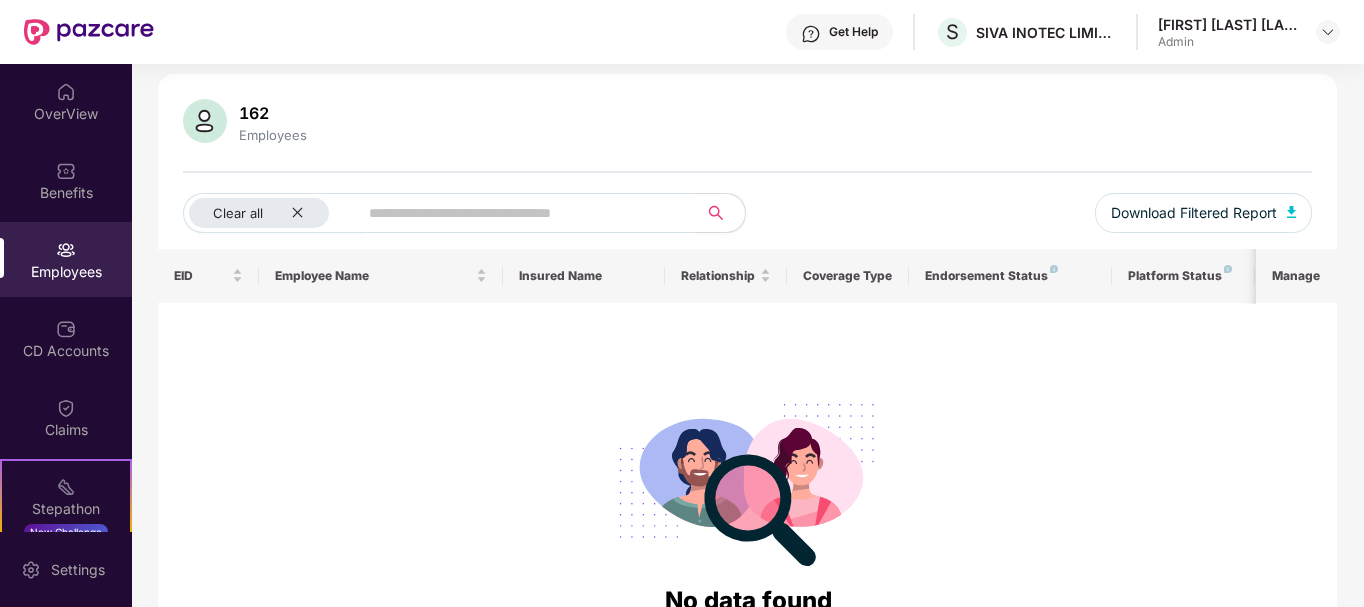 scroll, scrollTop: 0, scrollLeft: 0, axis: both 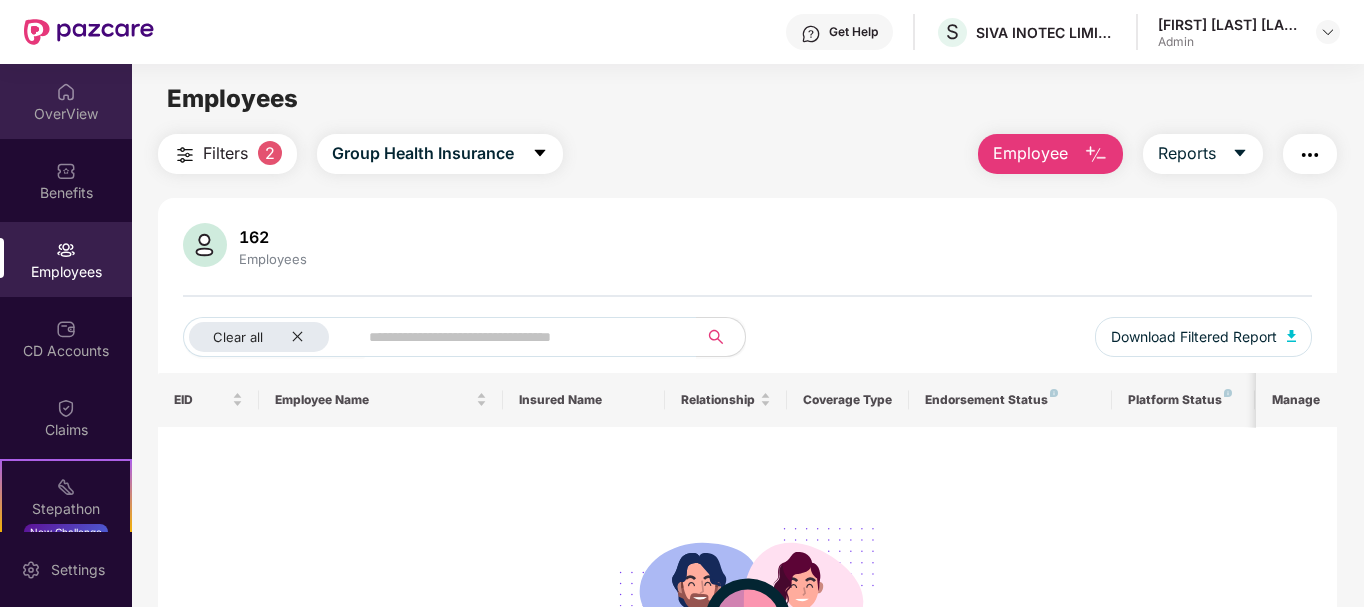 click at bounding box center [66, 92] 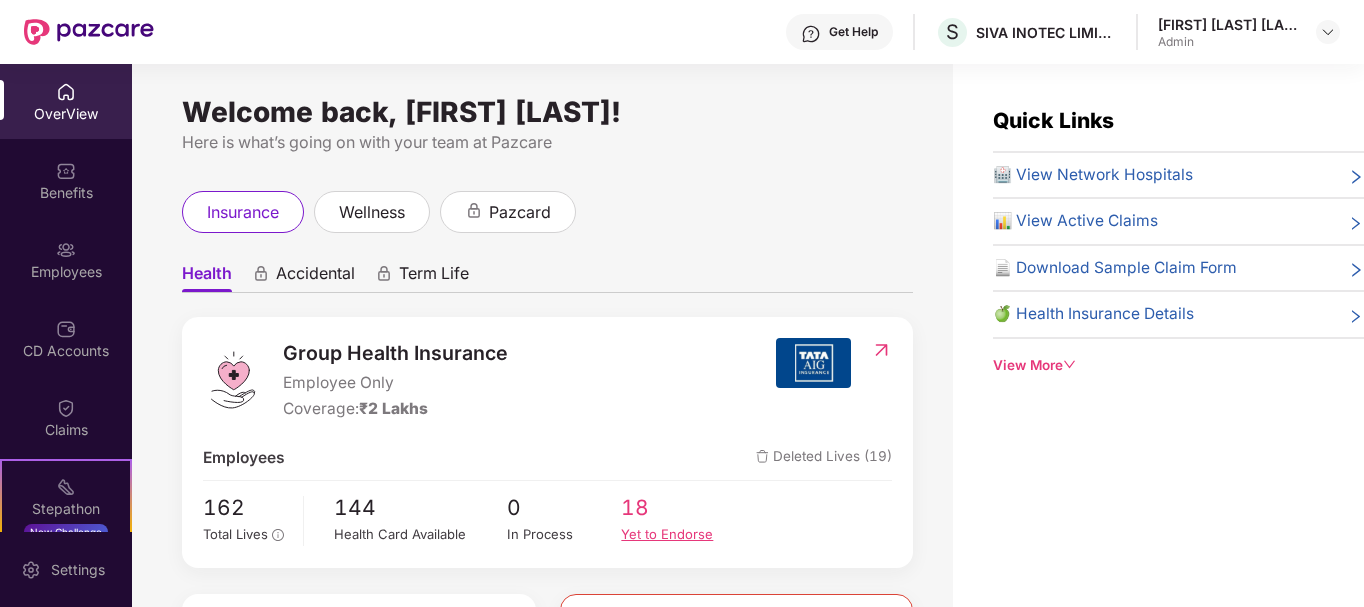 click on "18" at bounding box center [678, 507] 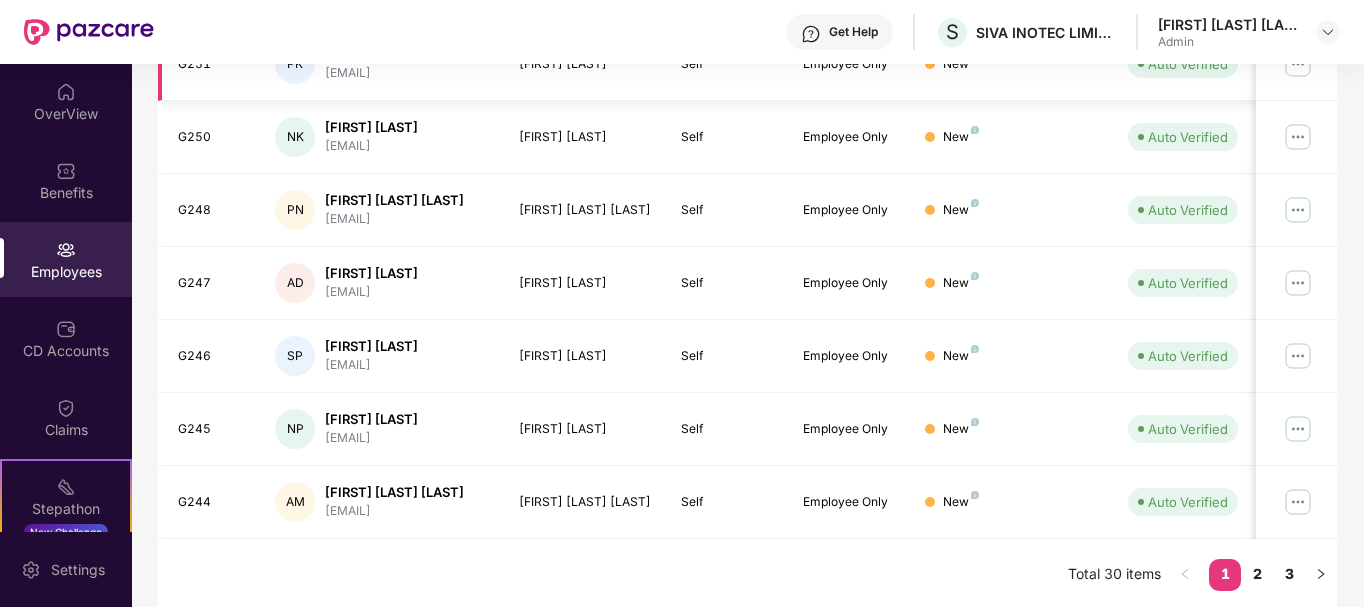 scroll, scrollTop: 622, scrollLeft: 0, axis: vertical 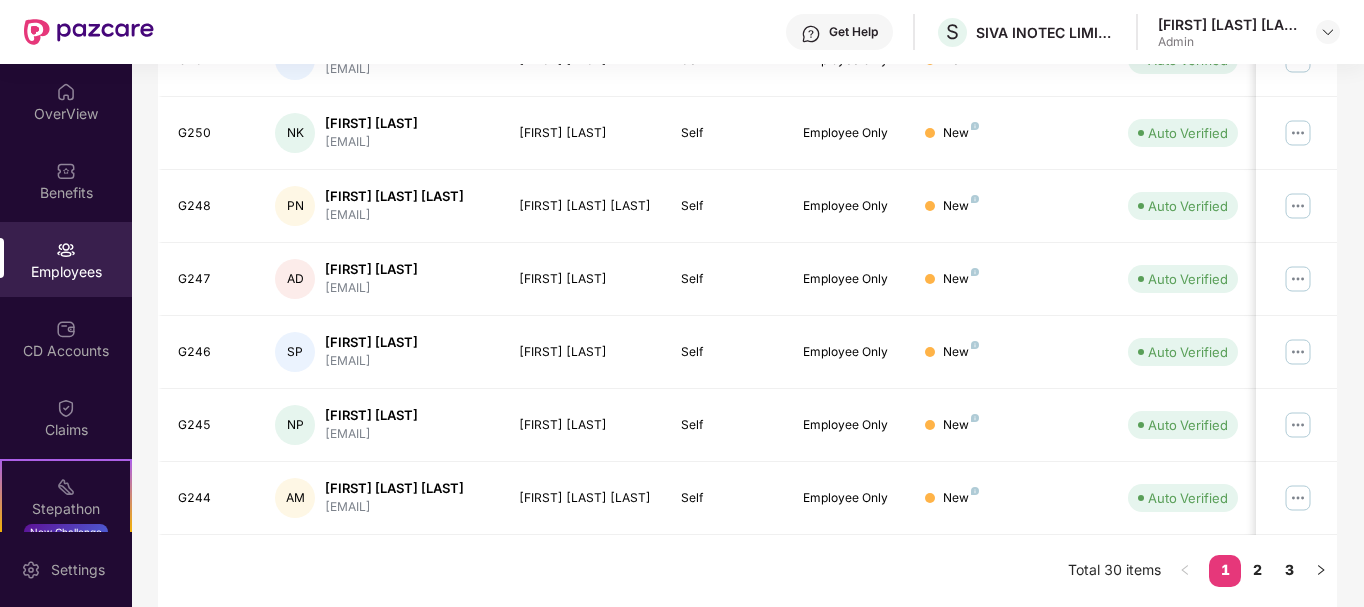 click on "EID Employee Name Insured Name Relationship Coverage Type Endorsement Status Platform Status Joining Date Manage                   G253 VV [FIRST] [LAST]   [EMAIL] [FIRST] [LAST] Self Employee Only New Auto Verified 01 Aug 2025 G241 RS [FIRST] [LAST]   [EMAIL] [FIRST] [LAST] Self Employee Only New Auto Verified 25 June 2025 G252 BC [FIRST] [LAST] [LAST]   [EMAIL] [FIRST] [LAST] [LAST] Self Employee Only New Auto Verified 23 July 2025 G251 PK [FIRST] [LAST]   [EMAIL] [FIRST] [LAST] Self Employee Only New Auto Verified 15 July 2025 G250 NK [FIRST] [LAST]   [EMAIL] [FIRST] [LAST] Self Employee Only New Auto Verified 10 July 2025 G248 PN [FIRST] [LAST] [LAST]   [EMAIL] [FIRST] [LAST] [LAST] Self Employee Only New Auto Verified 10 July 2025 G247 AD [FIRST] [LAST]   [EMAIL] [FIRST] [LAST] Self Employee Only New Auto Verified 03 July 2025 G246 SP [FIRST] [LAST]   [EMAIL] Self New" at bounding box center [748, 179] 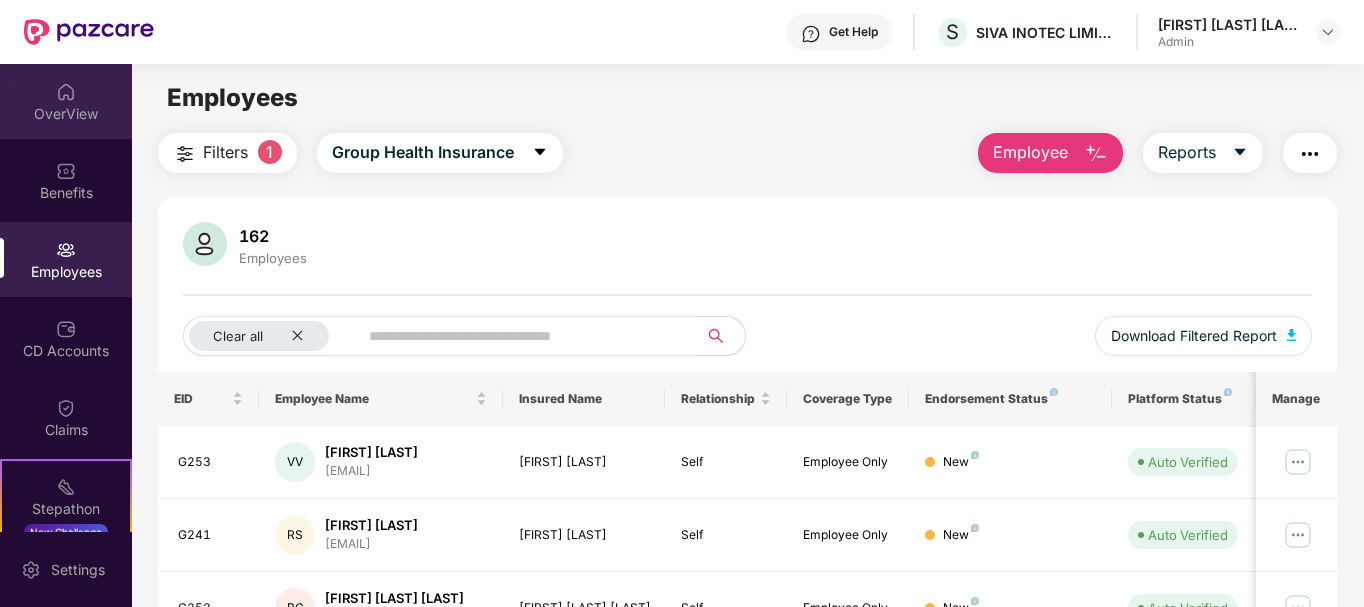 scroll, scrollTop: 0, scrollLeft: 0, axis: both 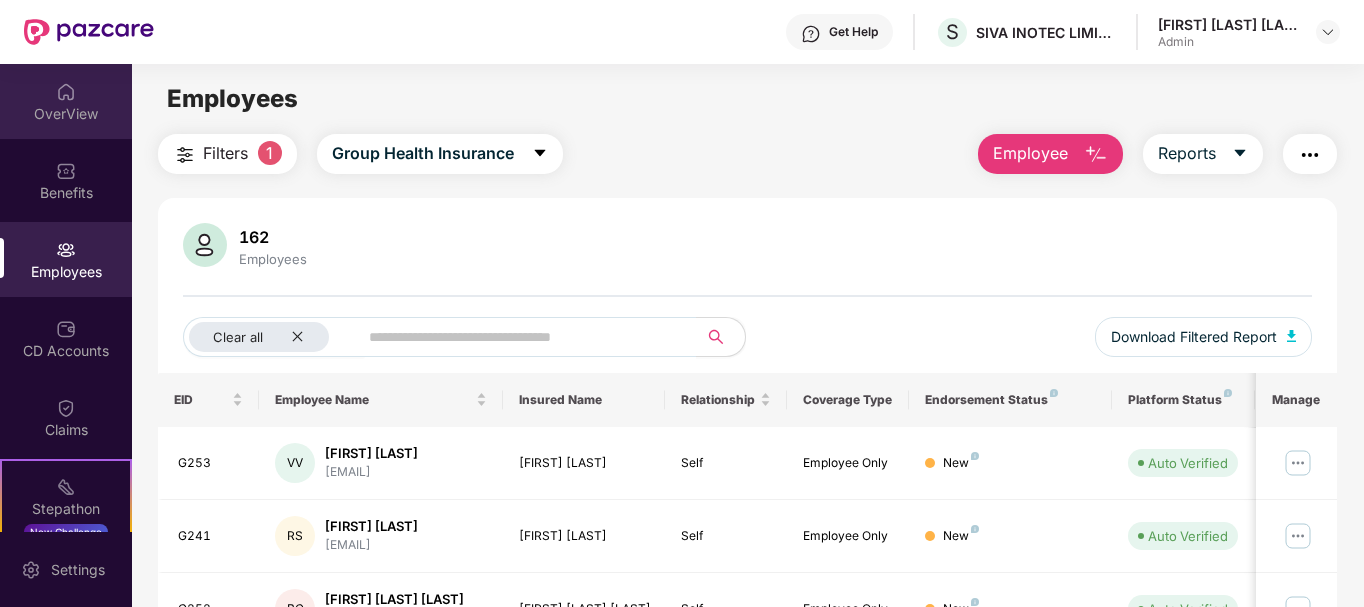 click on "OverView" at bounding box center (66, 101) 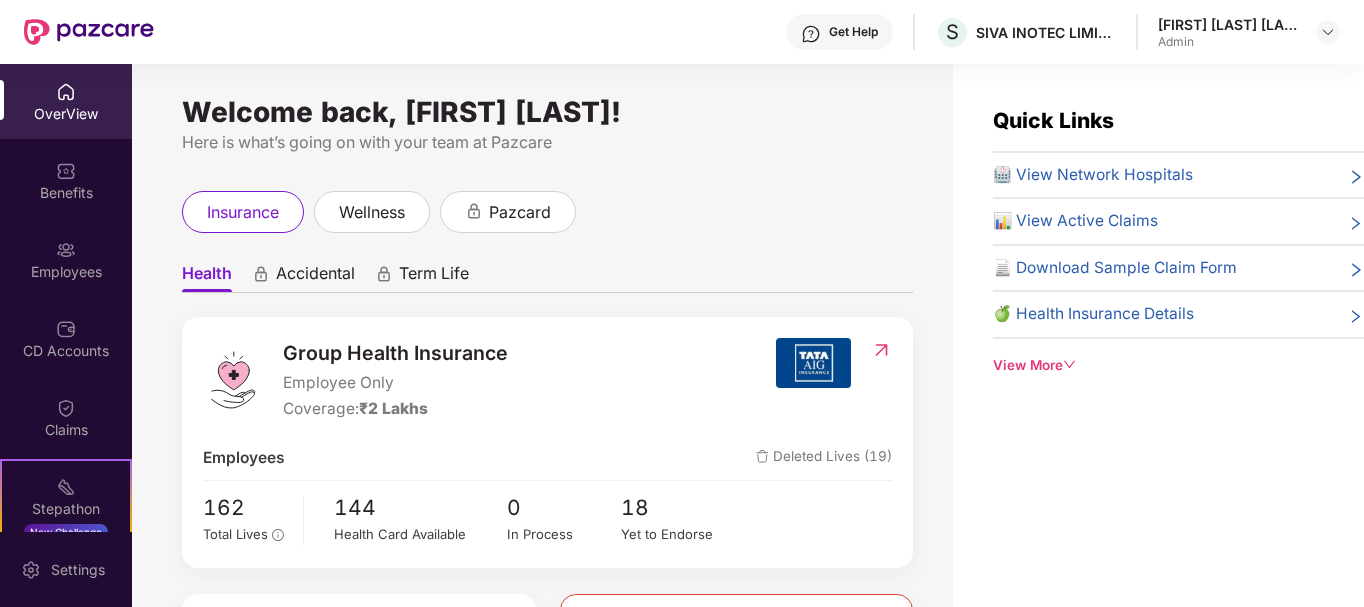 click on "Welcome back, [FIRST] [LAST]! Here is what’s going on with your team at Pazcare insurance wellness pazcard Health Accidental Term Life Group Health Insurance Employee Only Coverage: ₹2 Lakhs Employees Deleted Lives (19) 162 Total Lives 144 Health Card Available 0 In Process 18 Yet to Endorse Premium ₹5,07,674.94 Total Paid Premium Low CD Balance Update CD ₹20,451 Available CD Balance Claim Update Total Claims Raised 6 Initiated Claims (2) In Process 0 Approved 0 IR Raised 1 Rejected 0 Settled 1 Uninitiated Claims (4)" at bounding box center (542, 347) 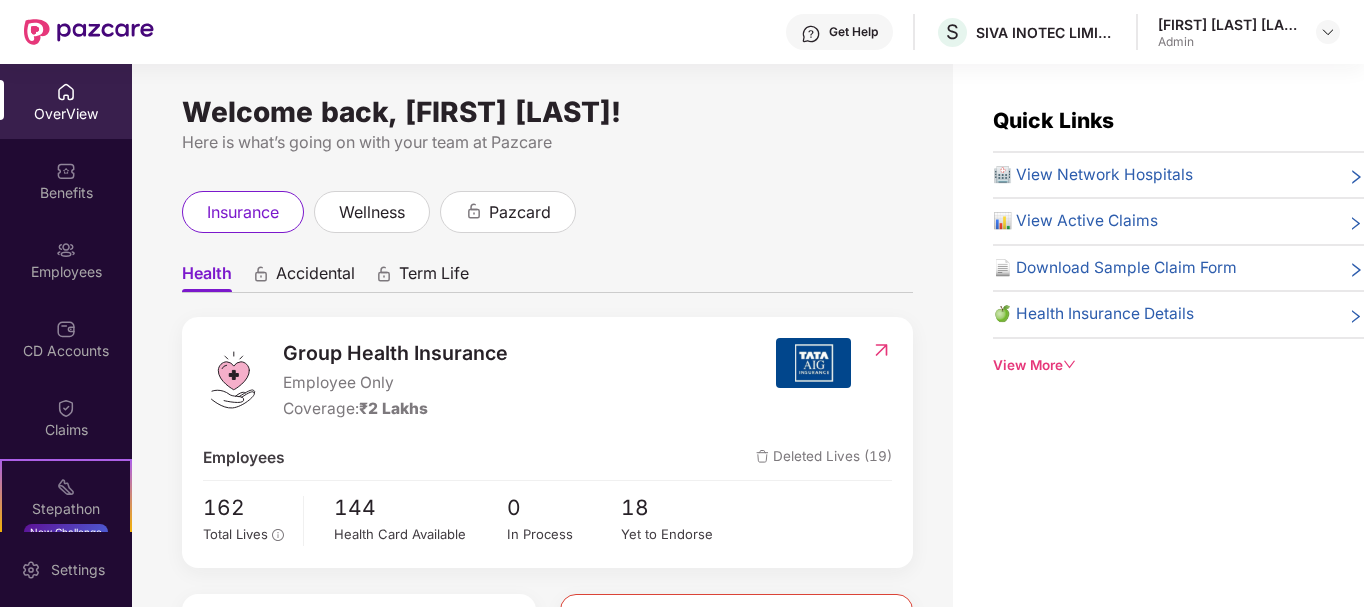 drag, startPoint x: 733, startPoint y: 133, endPoint x: 177, endPoint y: 100, distance: 556.97845 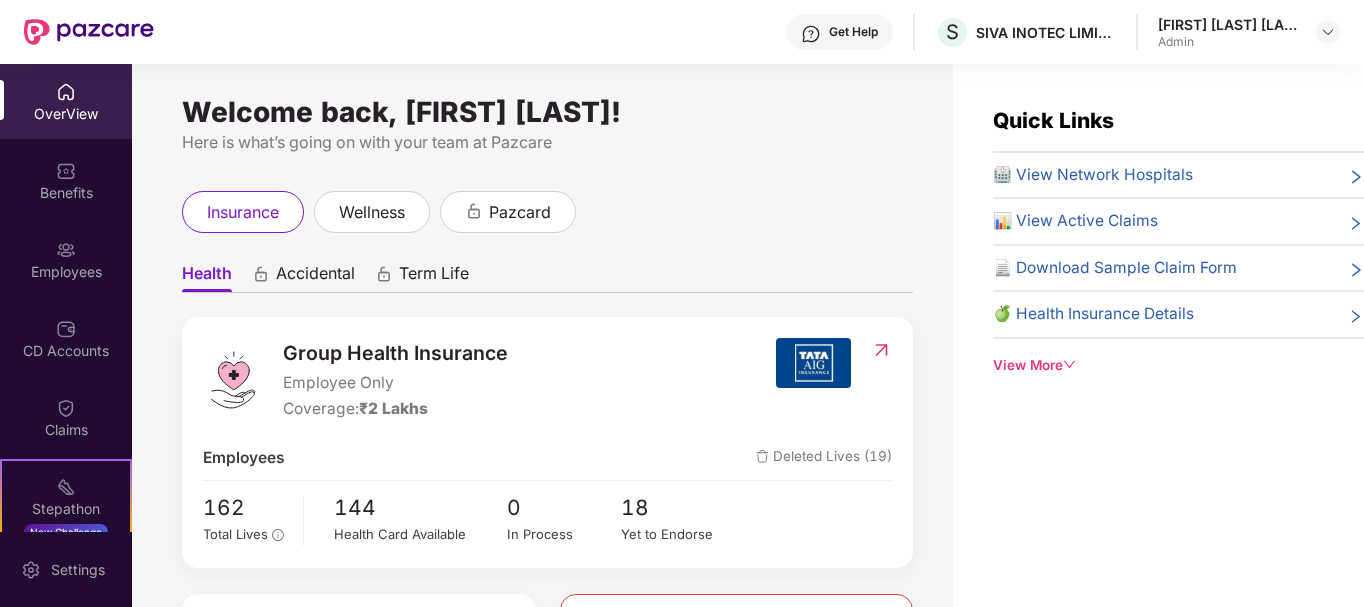 click on "Welcome back, [FIRST] [LAST]!" at bounding box center [547, 112] 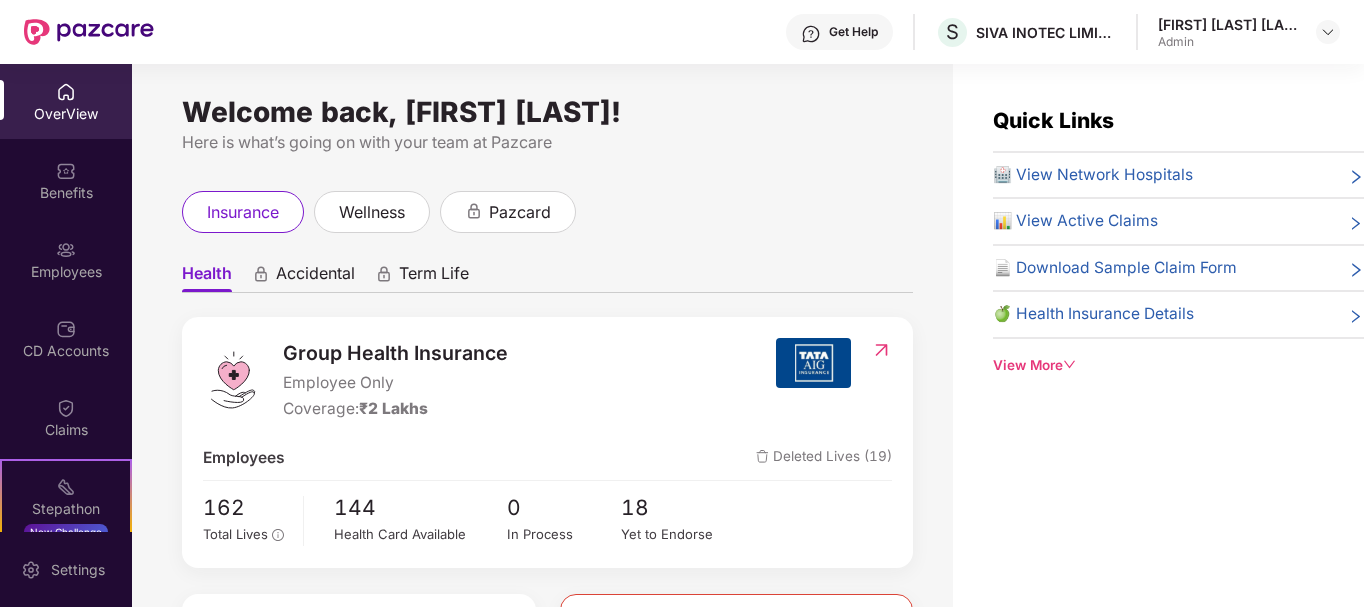 click on "Welcome back, [FIRST] [LAST]! Here is what’s going on with your team at Pazcare insurance wellness pazcard Health Accidental Term Life Group Health Insurance Employee Only Coverage: ₹2 Lakhs Employees Deleted Lives (19) 162 Total Lives 144 Health Card Available 0 In Process 18 Yet to Endorse Premium ₹5,07,674.94 Total Paid Premium Low CD Balance Update CD ₹20,451 Available CD Balance Claim Update Total Claims Raised 6 Initiated Claims (2) In Process 0 Approved 0 IR Raised 1 Rejected 0 Settled 1 Uninitiated Claims (4)" at bounding box center [542, 347] 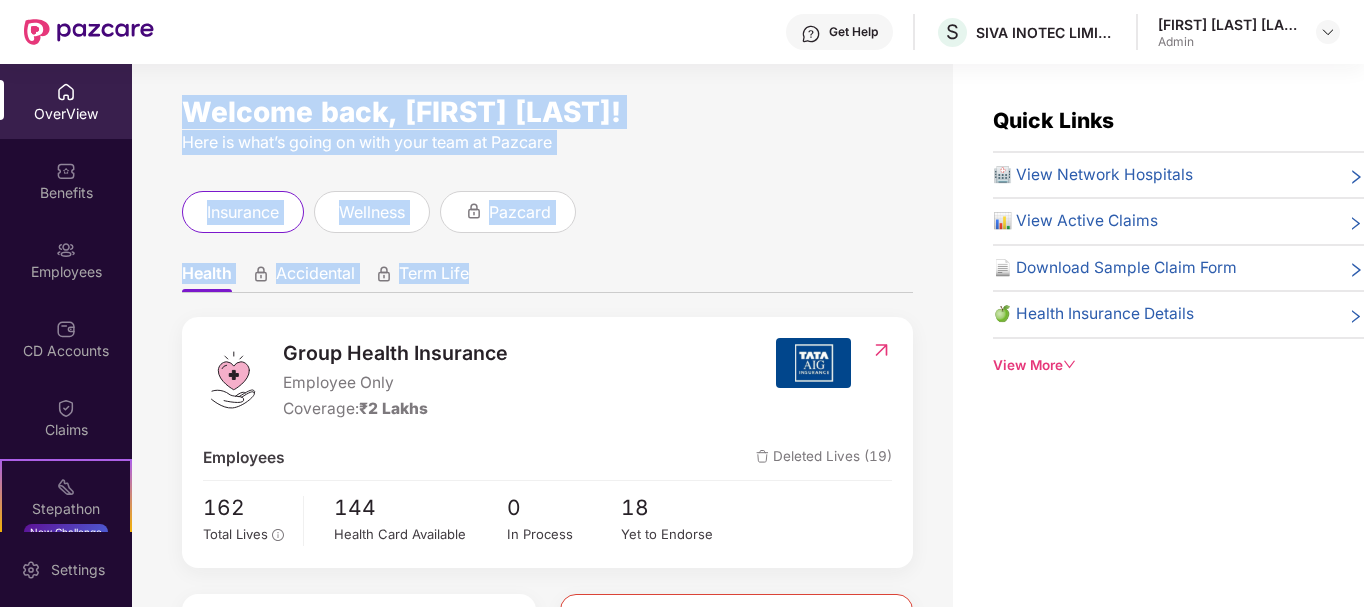 drag, startPoint x: 179, startPoint y: 110, endPoint x: 623, endPoint y: 226, distance: 458.90305 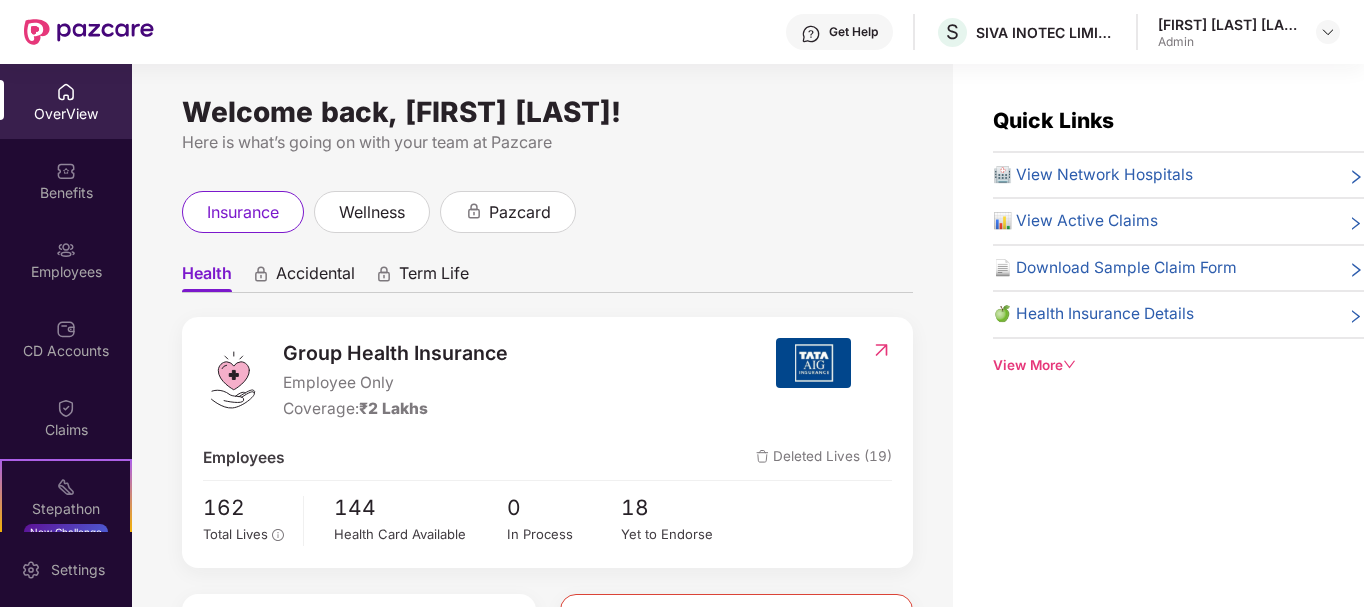 drag, startPoint x: 559, startPoint y: 144, endPoint x: 186, endPoint y: 111, distance: 374.45694 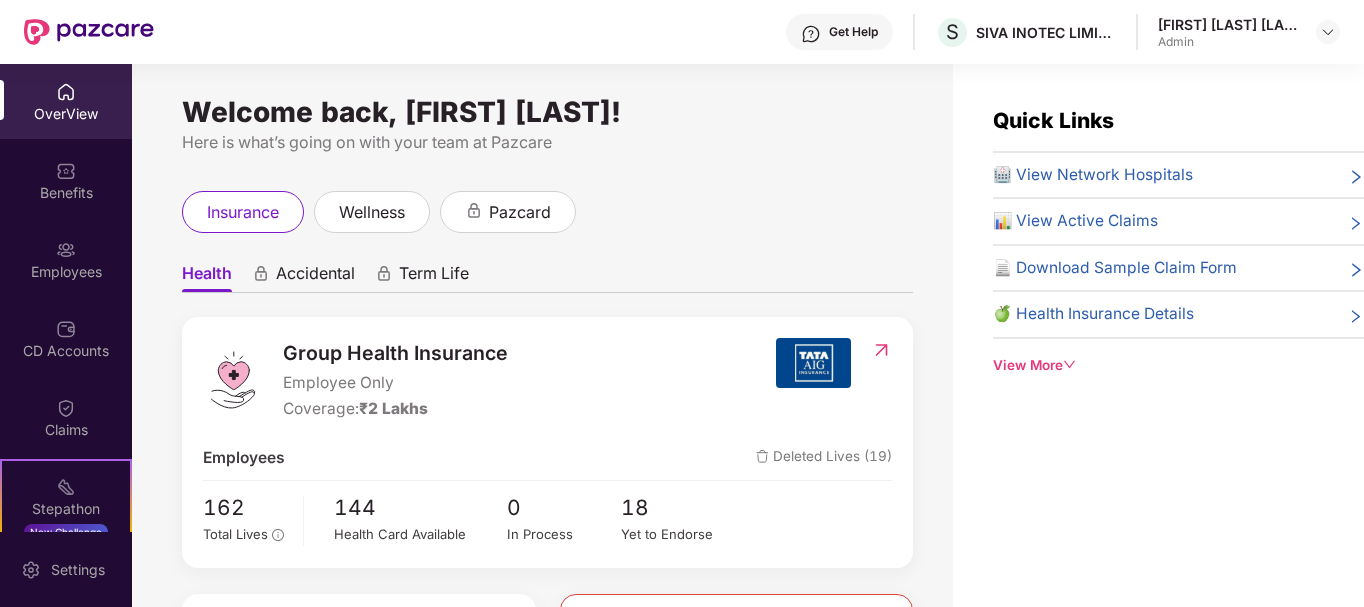 click on "Group Health Insurance Employee Only Coverage:  ₹2 Lakhs Employees   Deleted Lives (19) 162 Total Lives 144 Health Card Available 0 In Process 18 Yet to Endorse" at bounding box center [547, 442] 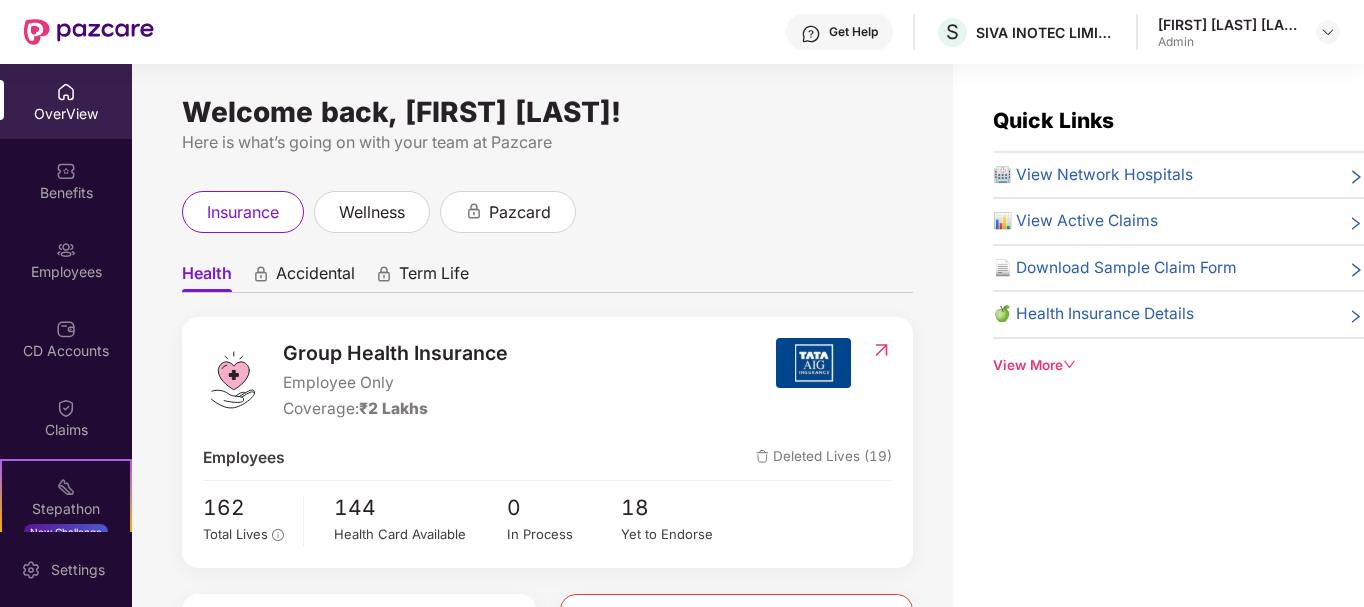 click on "Welcome back, [FIRST] [LAST]! Here is what’s going on with your team at Pazcare insurance wellness pazcard Health Accidental Term Life Group Health Insurance Employee Only Coverage: ₹2 Lakhs Employees Deleted Lives (19) 162 Total Lives 144 Health Card Available 0 In Process 18 Yet to Endorse Premium ₹5,07,674.94 Total Paid Premium Low CD Balance Update CD ₹20,451 Available CD Balance Claim Update Total Claims Raised 6 Initiated Claims (2) In Process 0 Approved 0 IR Raised 1 Rejected 0 Settled 1 Uninitiated Claims (4)" at bounding box center (542, 347) 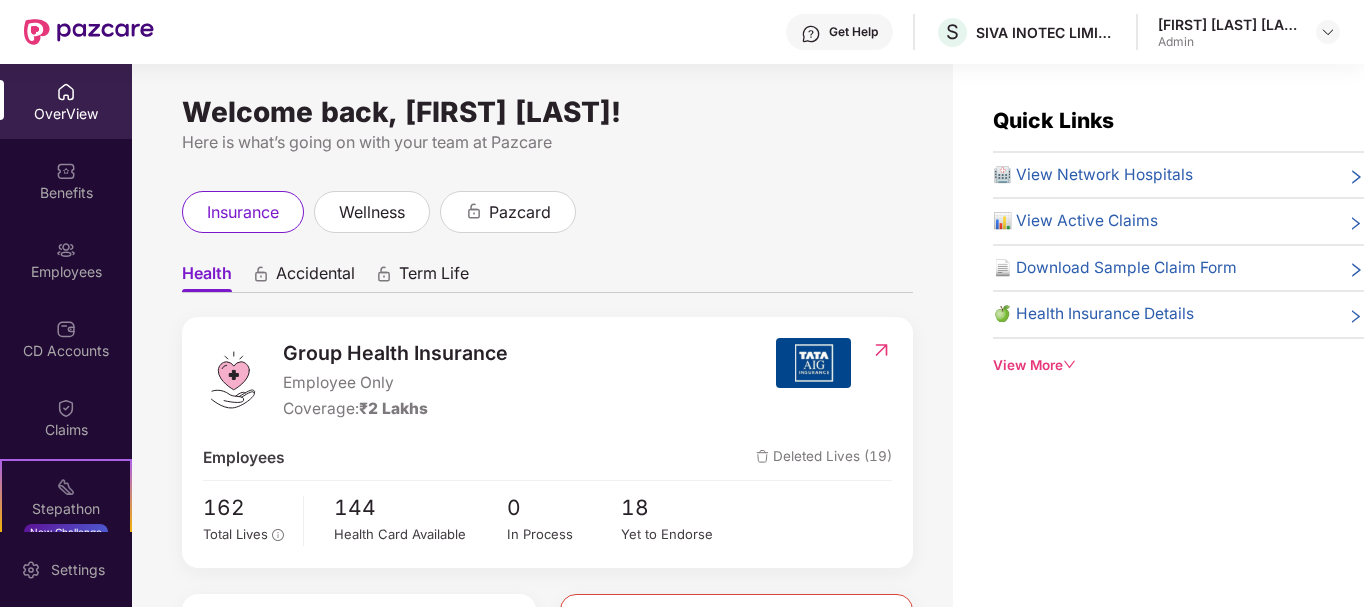 click on "Quick Links 🏥 View Network Hospitals 📊 View Active Claims 📄 Download Sample Claim Form 🍏 Health Insurance Details View More" at bounding box center [1158, 367] 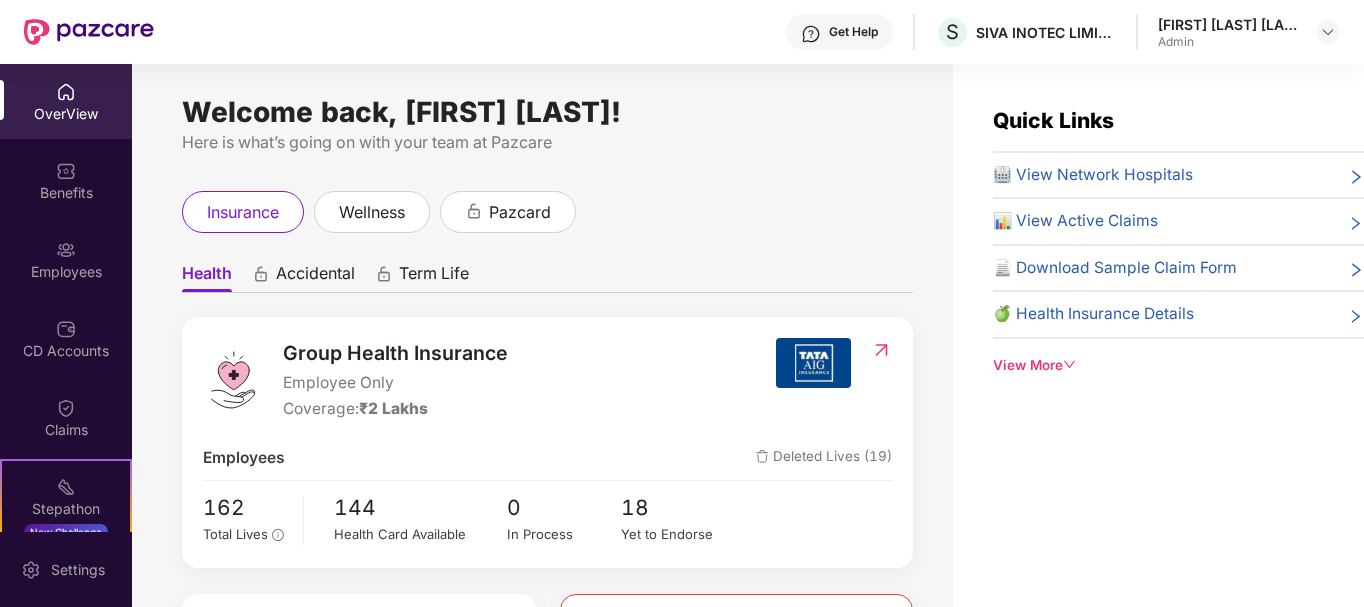 click on "Quick Links 🏥 View Network Hospitals 📊 View Active Claims 📄 Download Sample Claim Form 🍏 Health Insurance Details View More" at bounding box center [1158, 367] 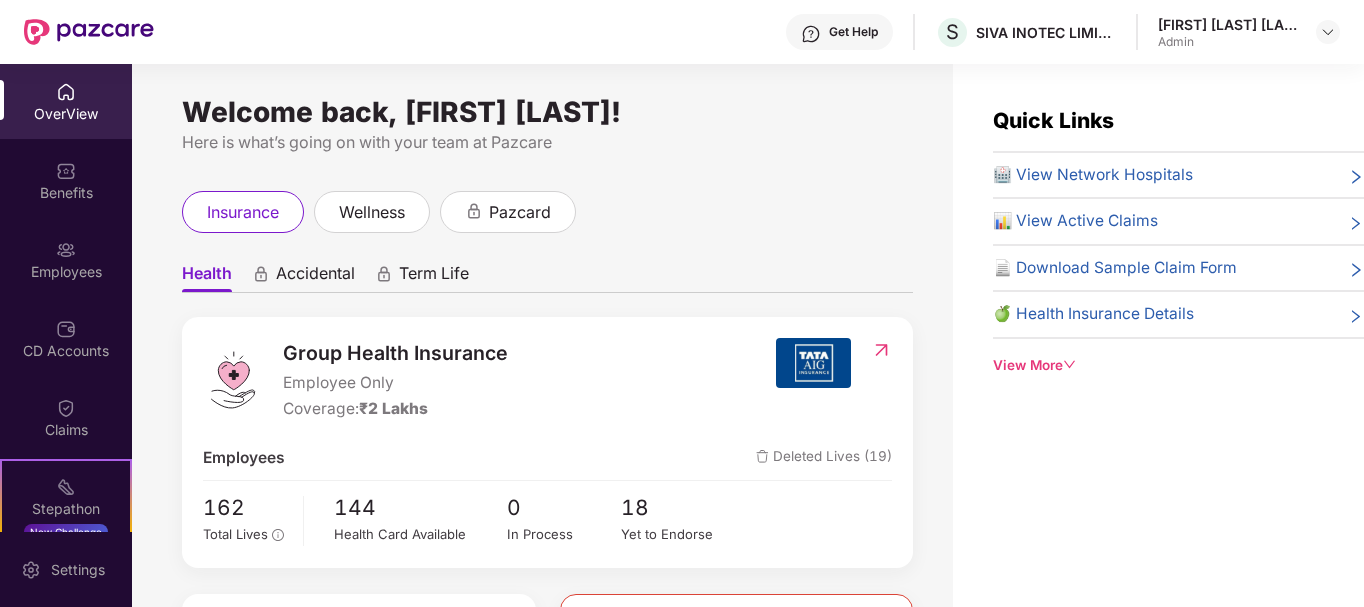 click on "Welcome back, [FIRST] [LAST]! Here is what’s going on with your team at Pazcare insurance wellness pazcard Health Accidental Term Life Group Health Insurance Employee Only Coverage: ₹2 Lakhs Employees Deleted Lives (19) 162 Total Lives 144 Health Card Available 0 In Process 18 Yet to Endorse Premium ₹5,07,674.94 Total Paid Premium Low CD Balance Update CD ₹20,451 Available CD Balance Claim Update Total Claims Raised 6 Initiated Claims (2) In Process 0 Approved 0 IR Raised 1 Rejected 0 Settled 1 Uninitiated Claims (4)" at bounding box center [542, 347] 